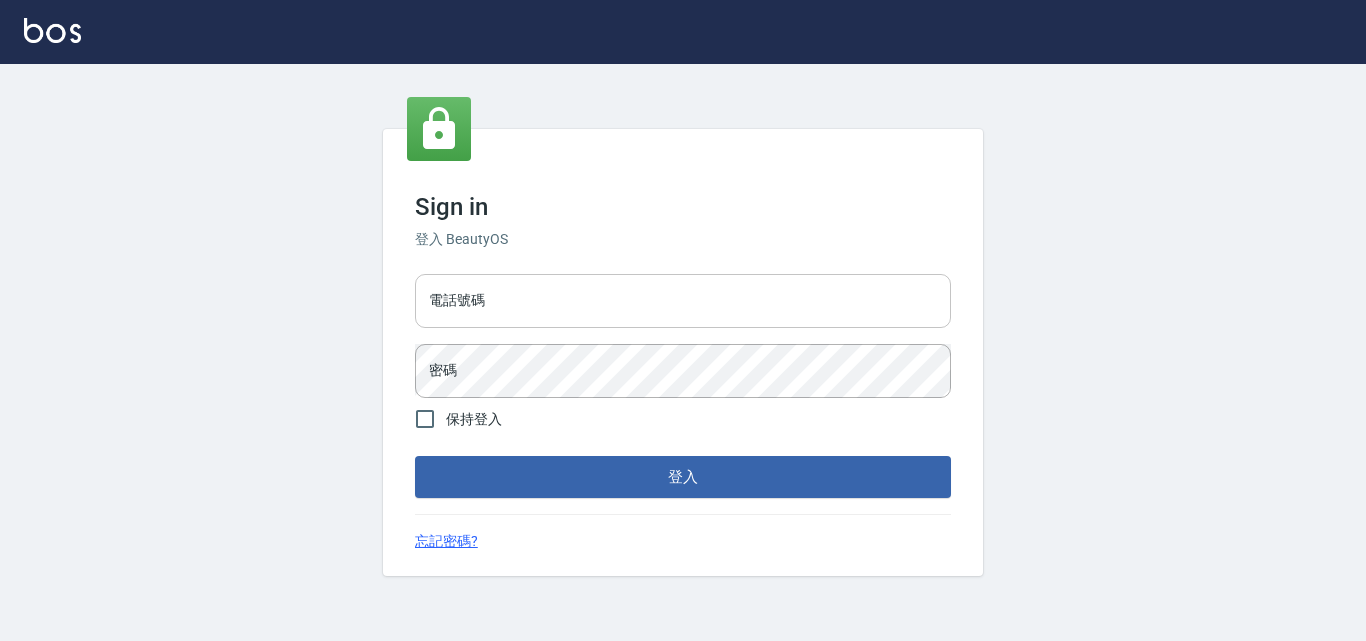 scroll, scrollTop: 0, scrollLeft: 0, axis: both 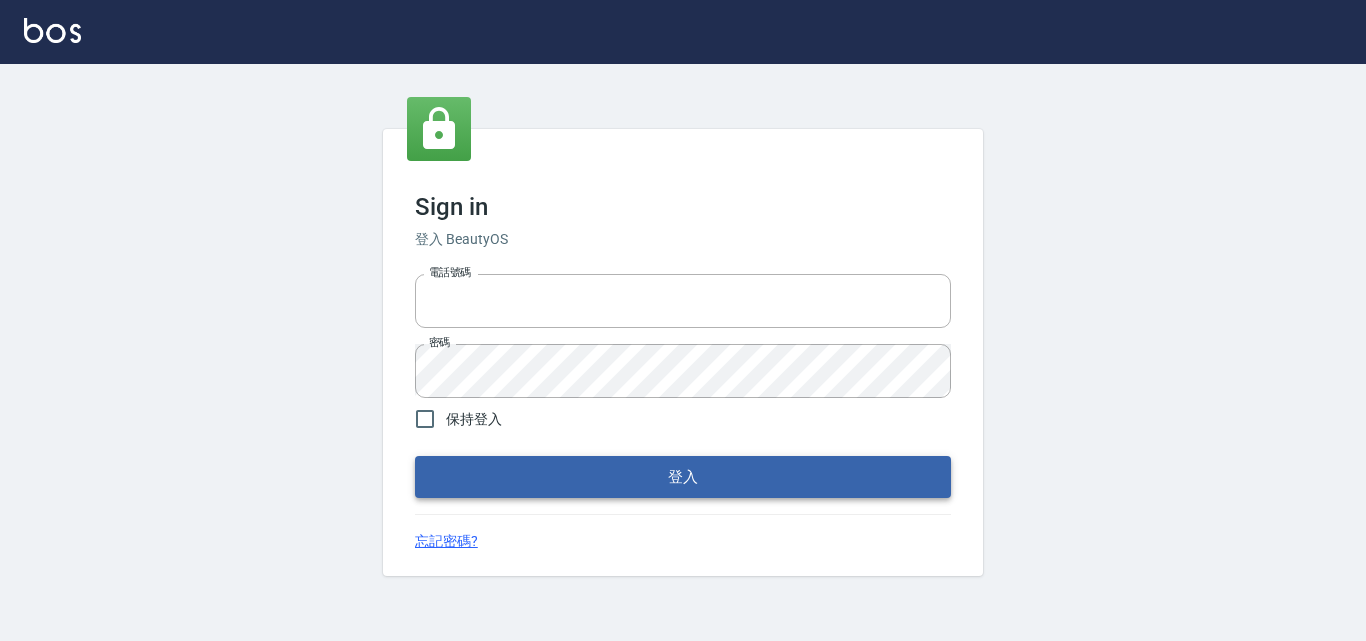 type on "[PHONE]" 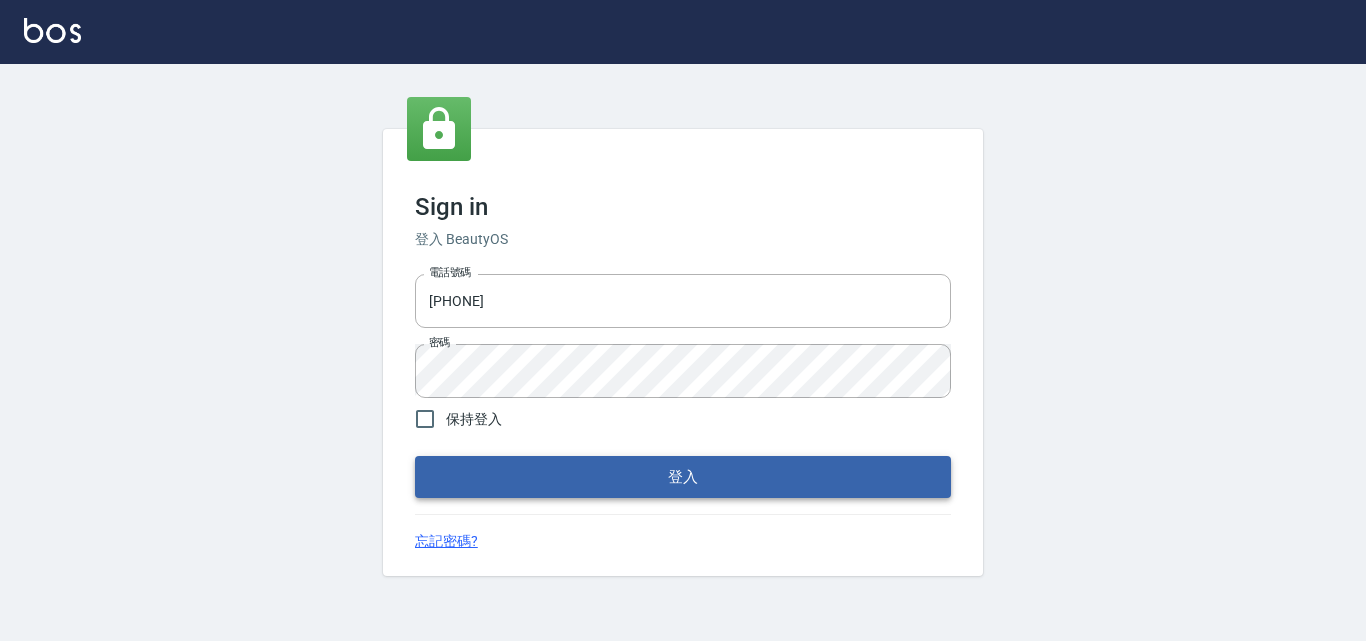 click on "登入" at bounding box center [683, 477] 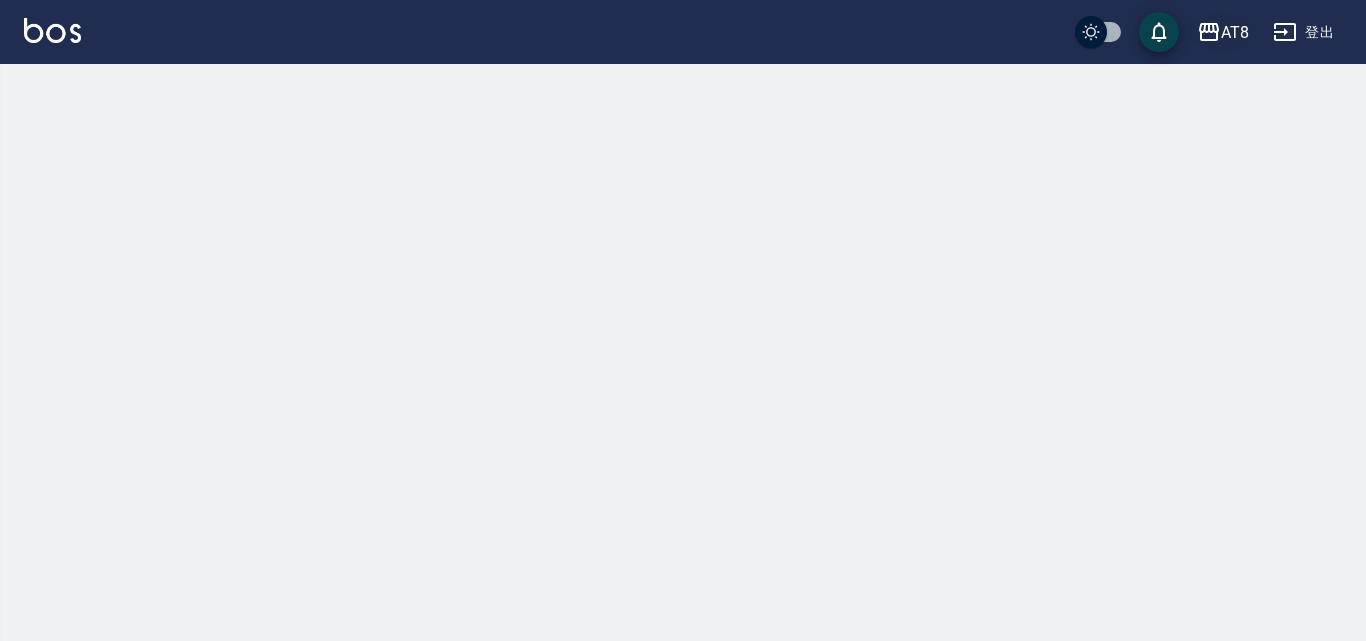 click on "AT8" at bounding box center (1235, 32) 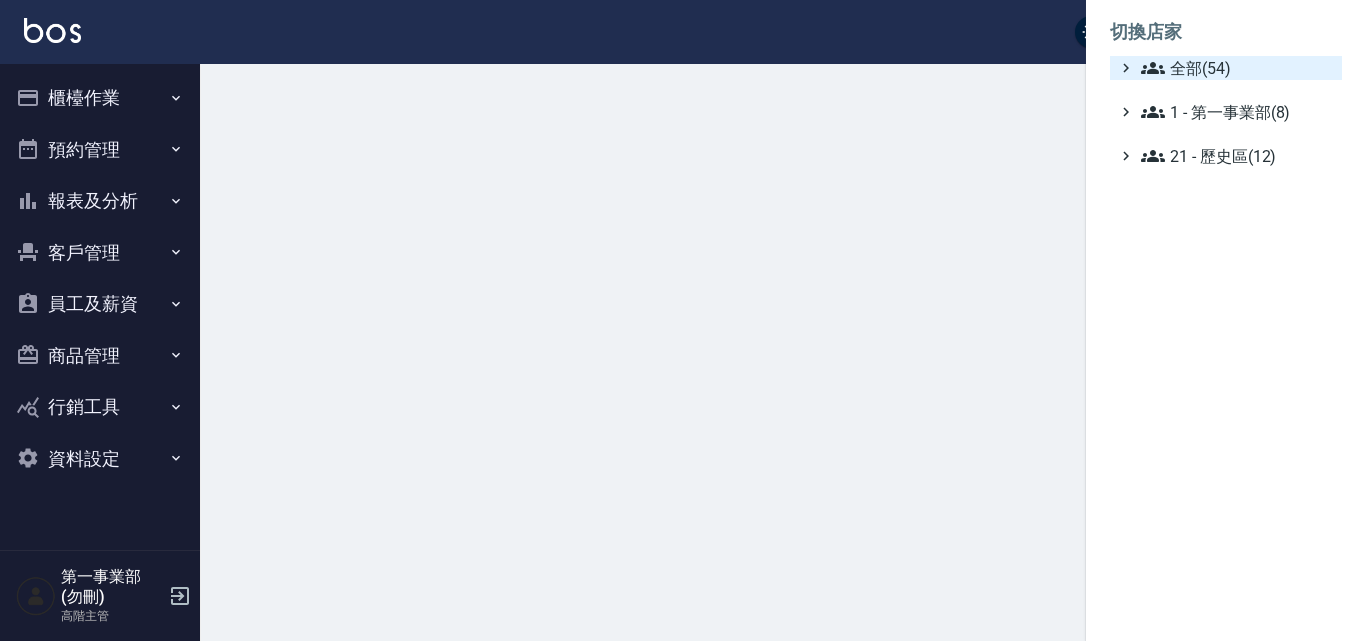click on "全部(54)" at bounding box center [1237, 68] 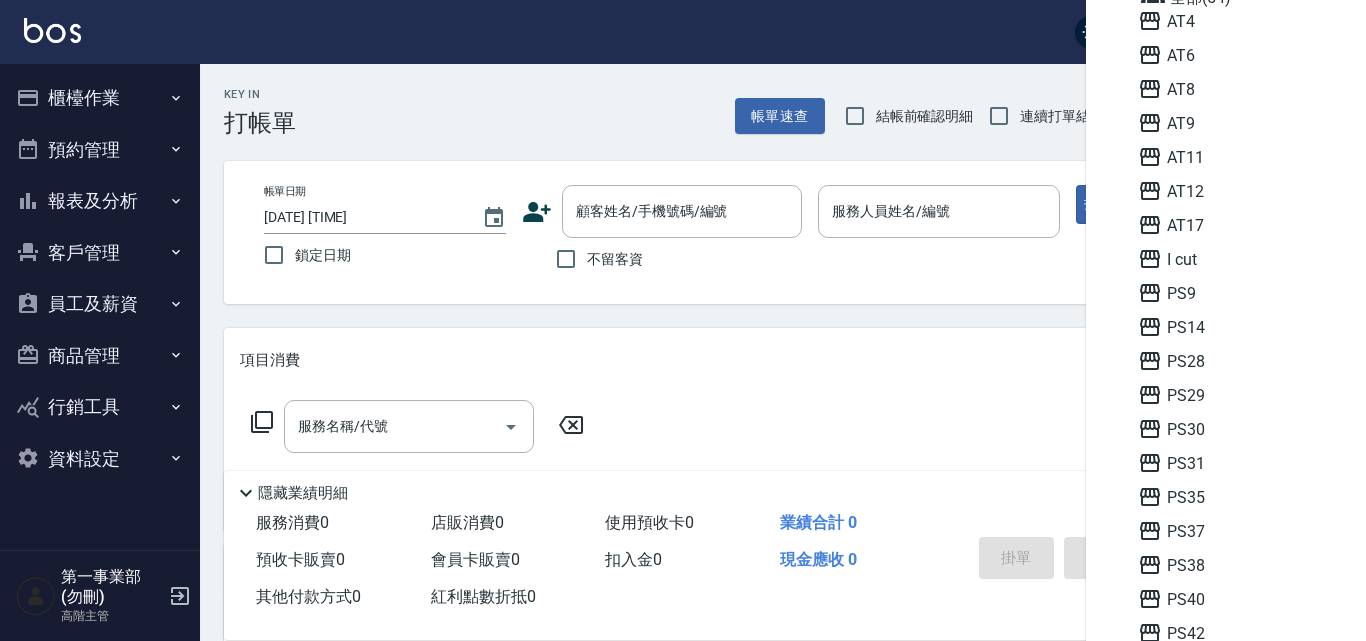 scroll, scrollTop: 0, scrollLeft: 0, axis: both 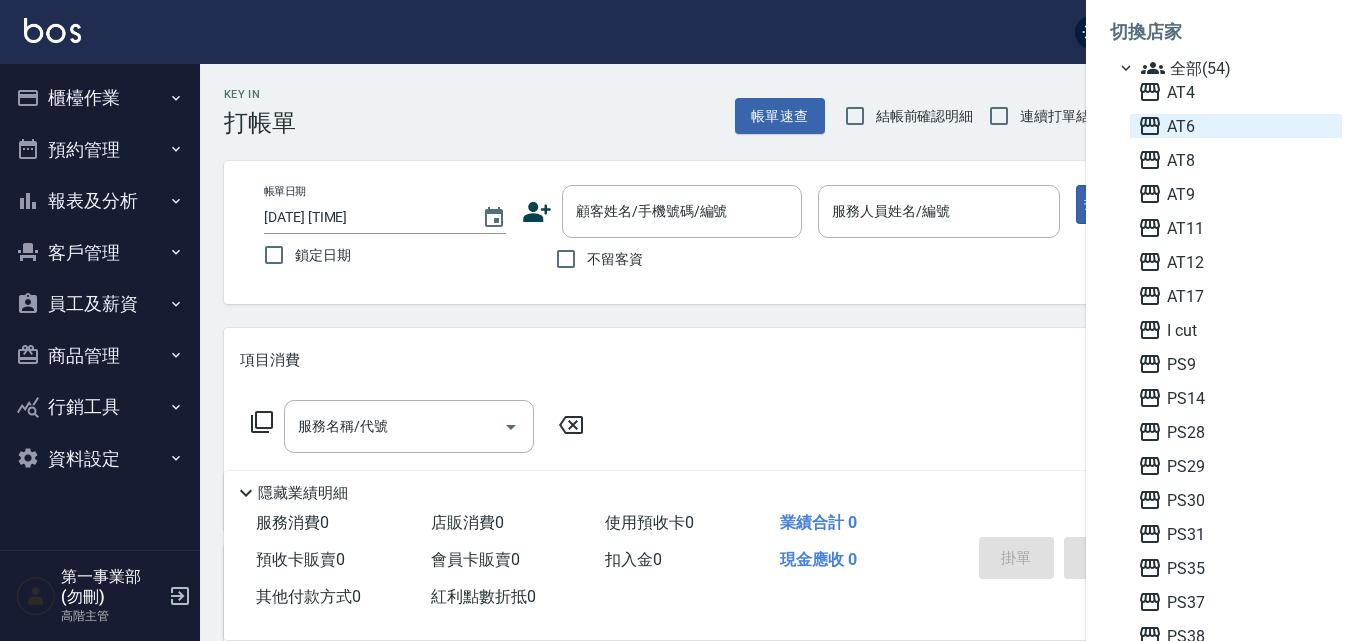click on "AT6" at bounding box center [1236, 126] 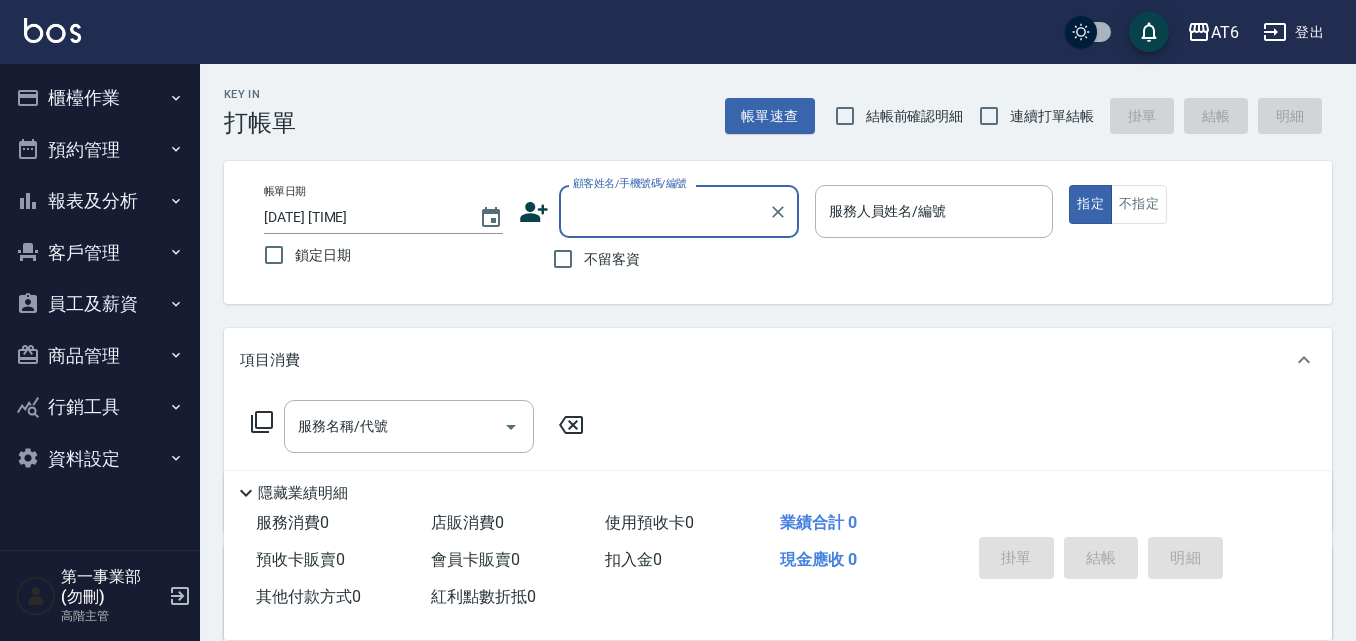 scroll, scrollTop: 0, scrollLeft: 0, axis: both 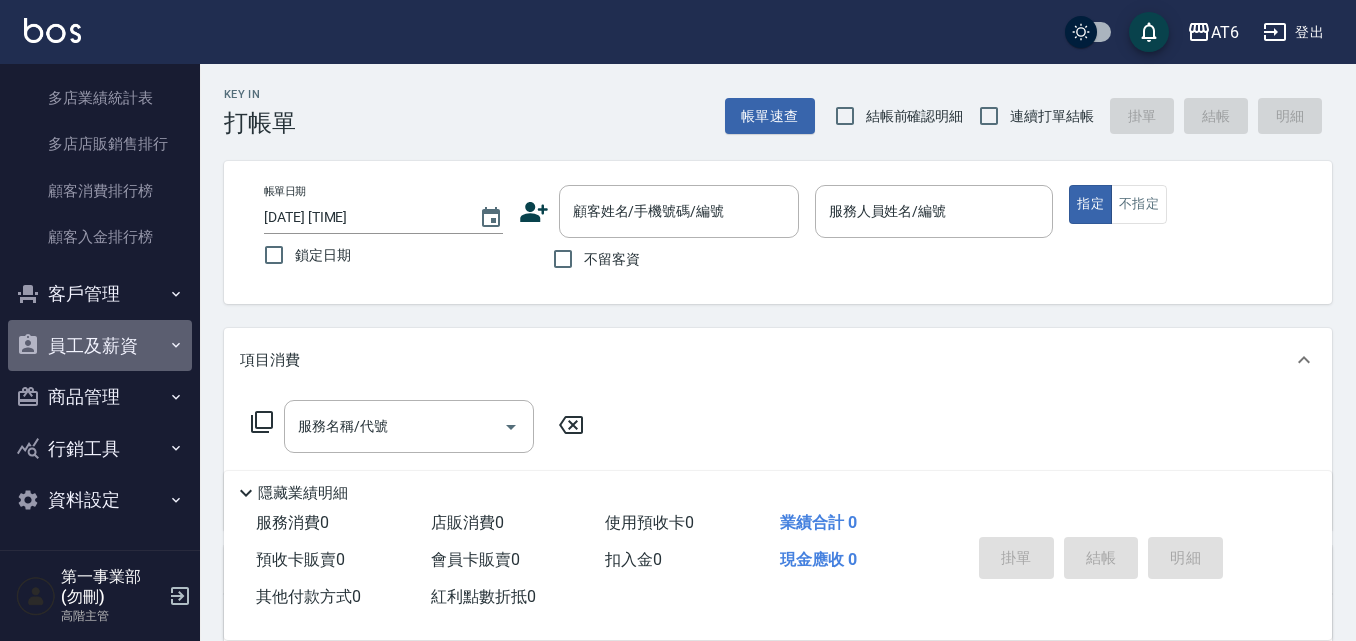 click on "員工及薪資" at bounding box center (100, 346) 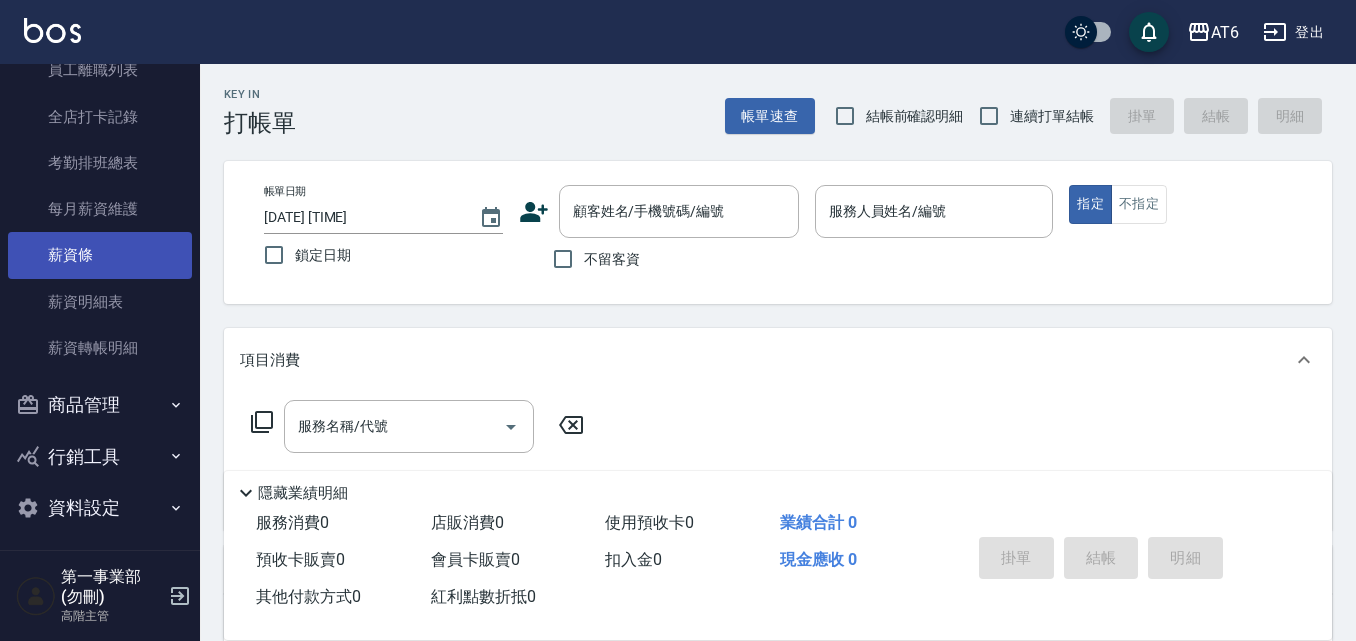scroll, scrollTop: 2303, scrollLeft: 0, axis: vertical 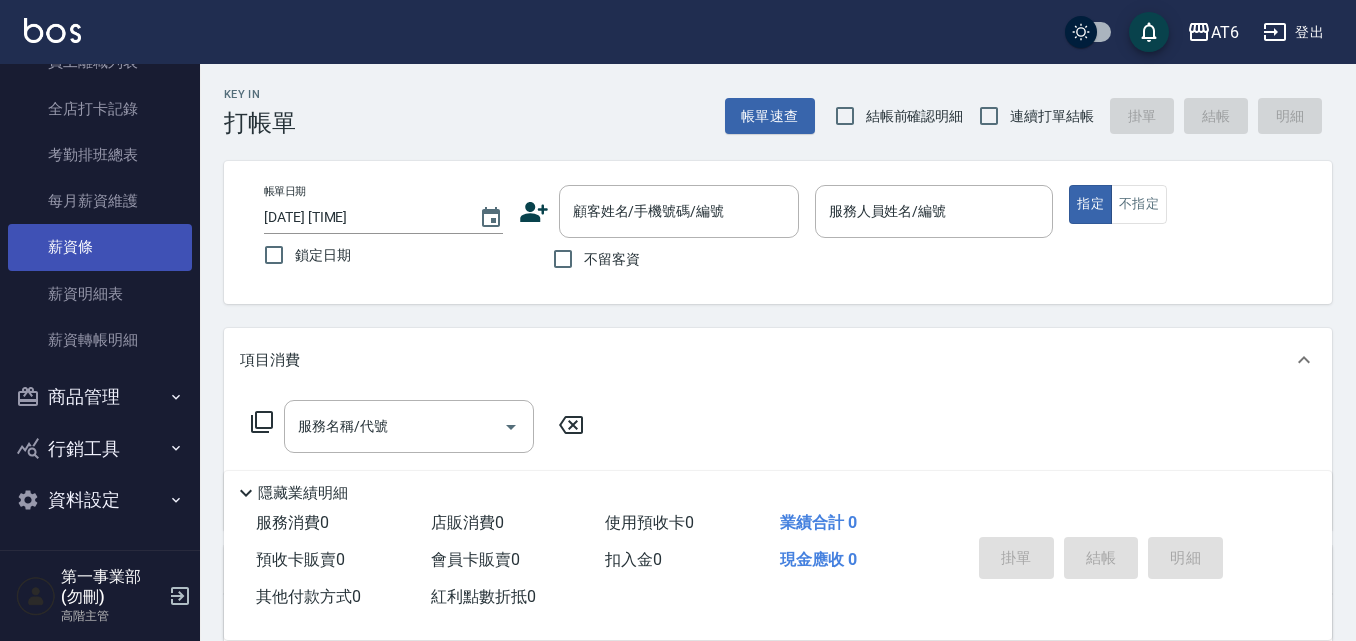 click on "薪資條" at bounding box center [100, 247] 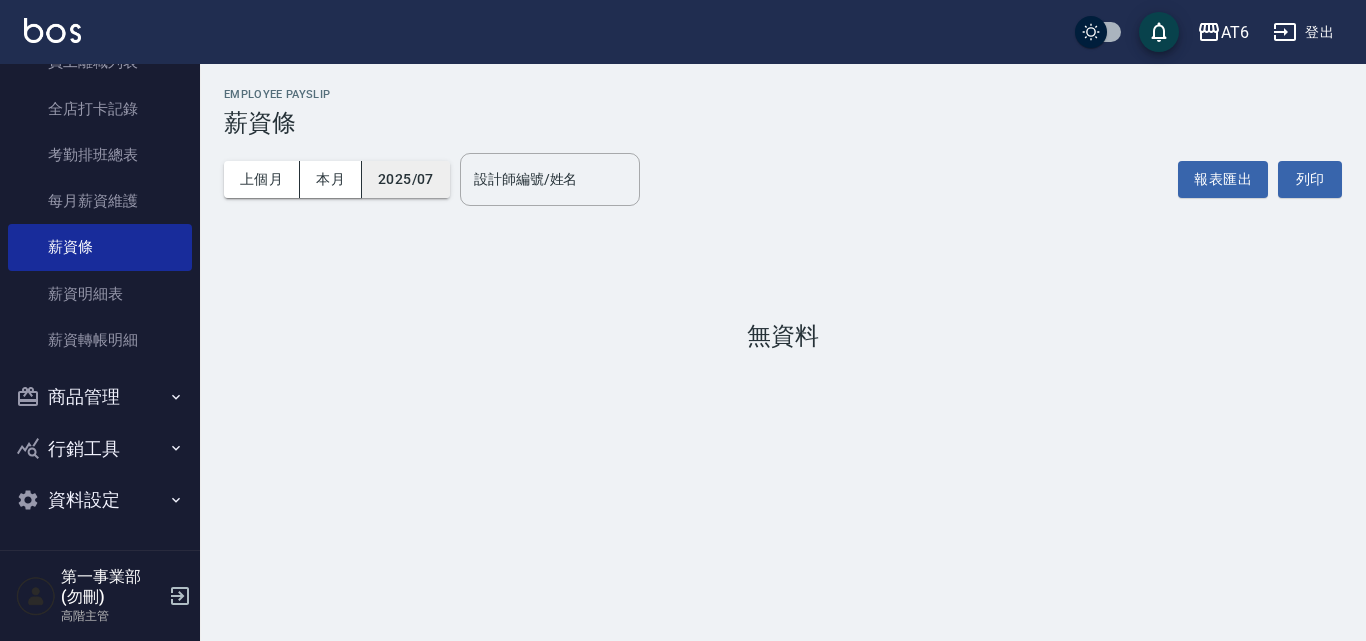 click on "2025/07" at bounding box center [406, 179] 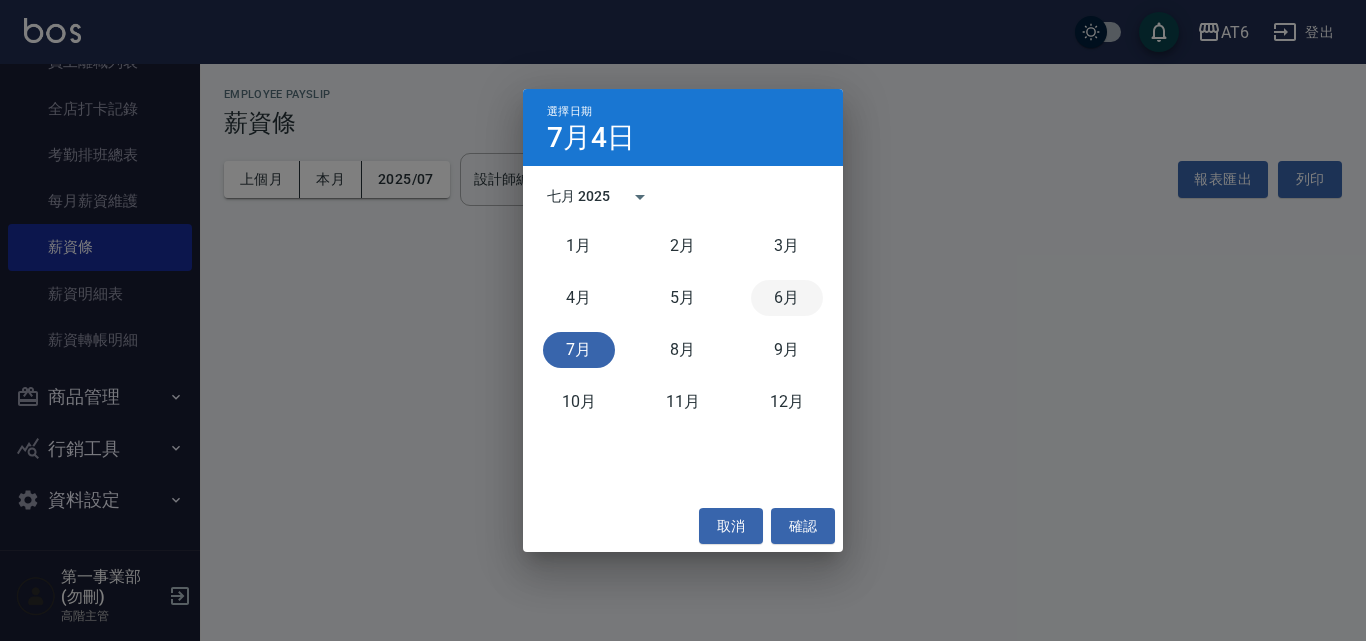 click on "6月" at bounding box center [787, 298] 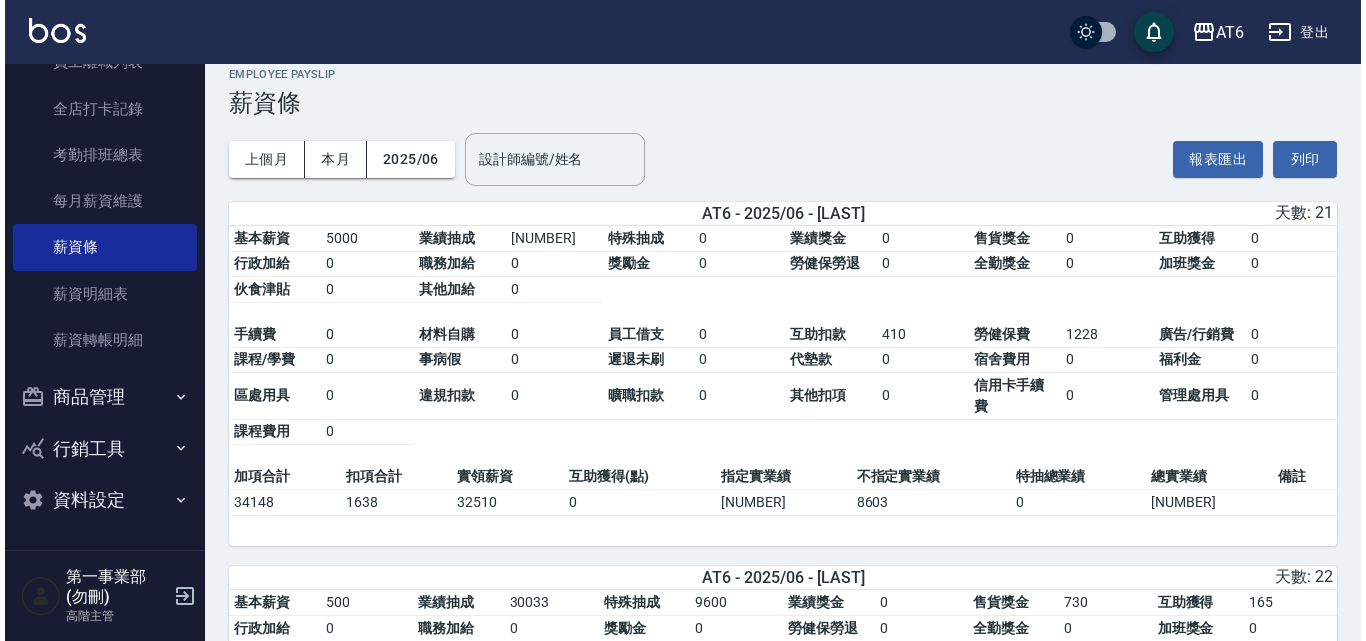 scroll, scrollTop: 0, scrollLeft: 0, axis: both 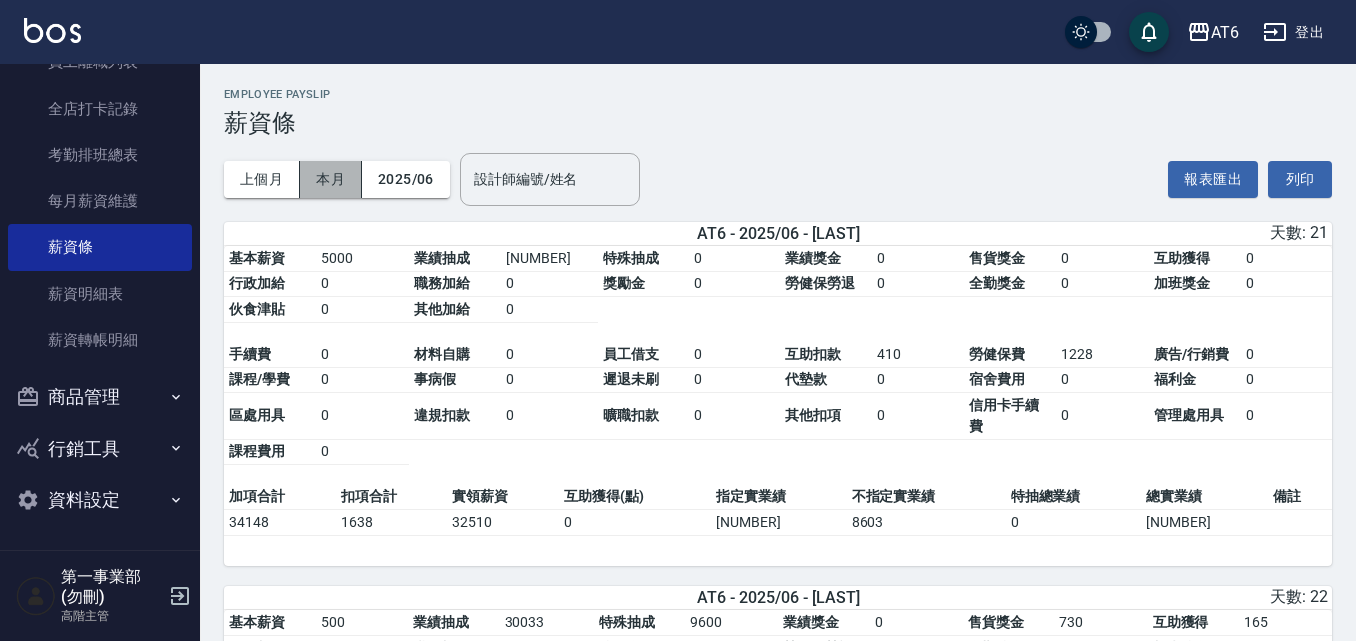 click on "本月" at bounding box center (331, 179) 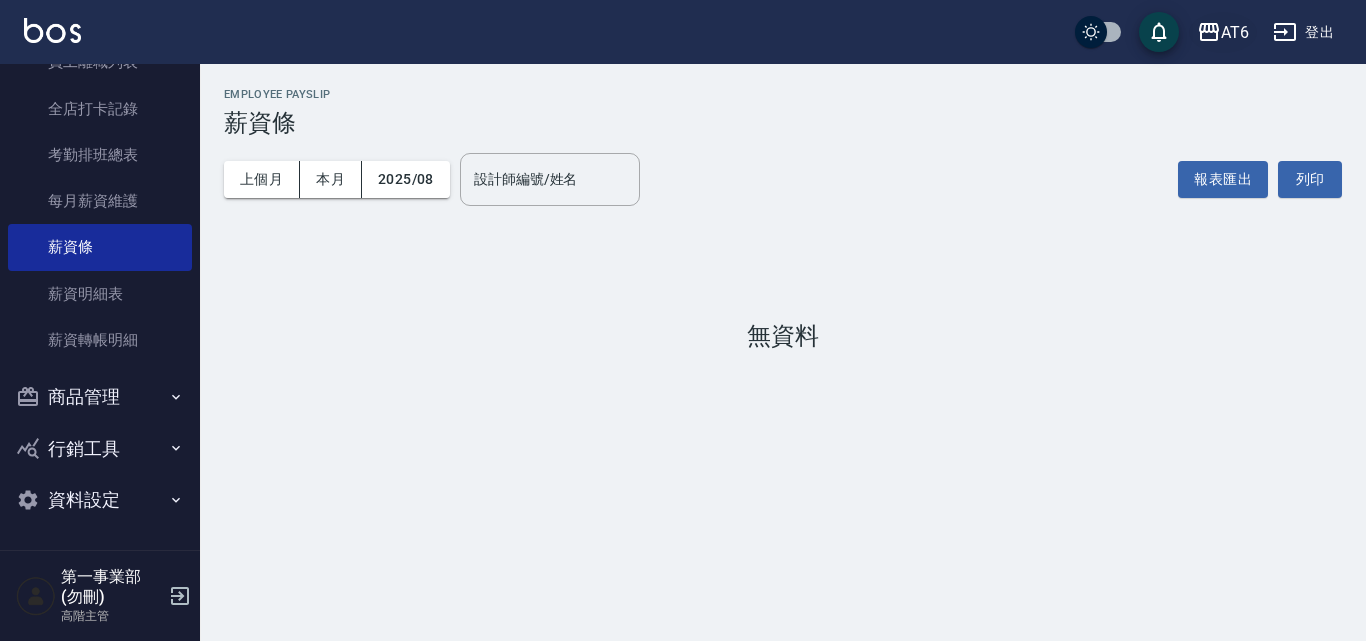 click on "AT6" at bounding box center (1235, 32) 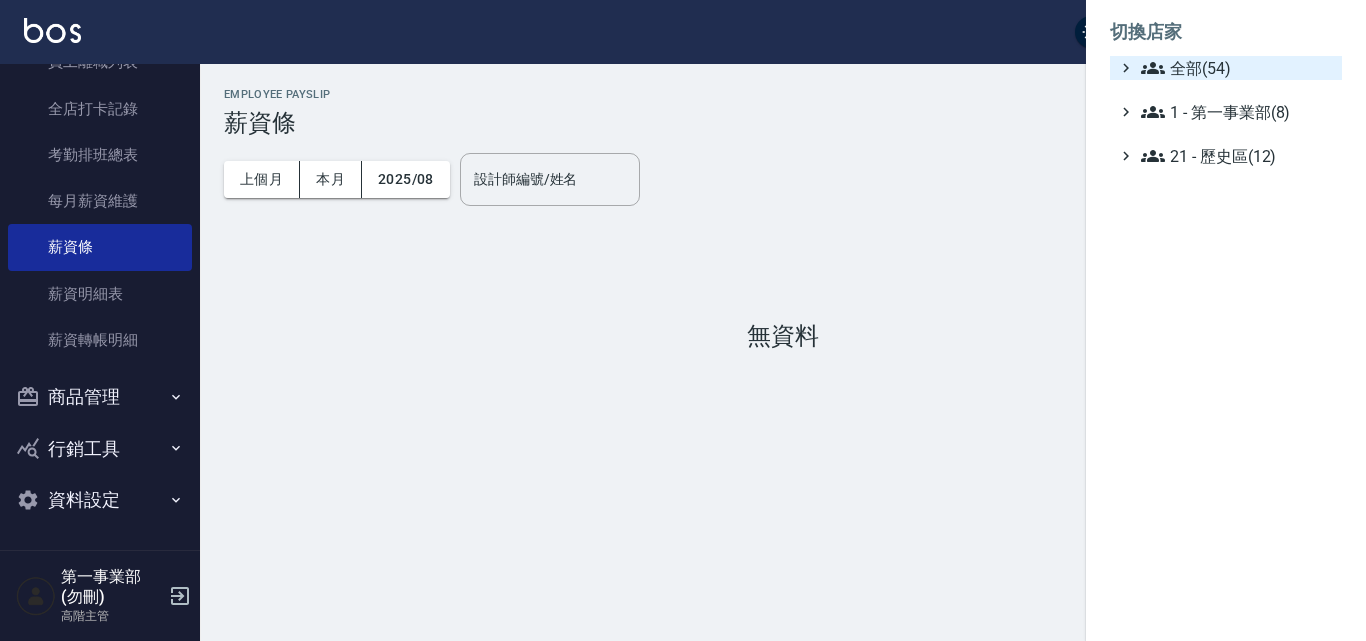 click on "全部(54)" at bounding box center [1237, 68] 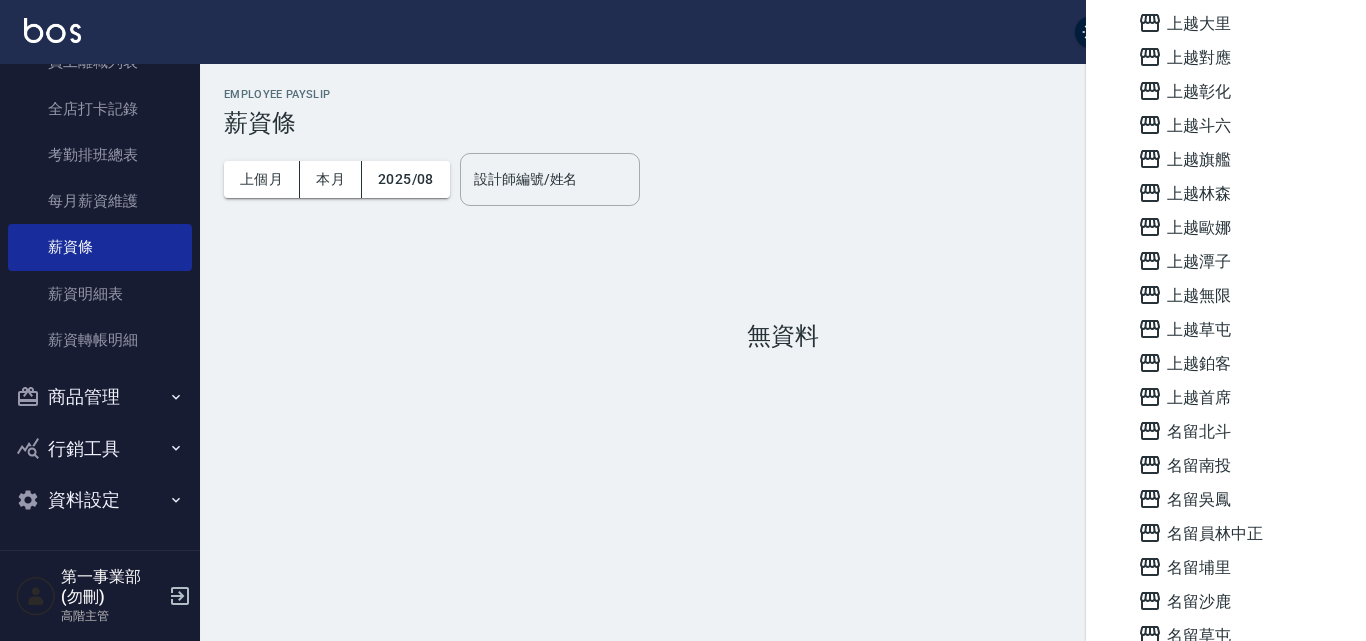 scroll, scrollTop: 961, scrollLeft: 0, axis: vertical 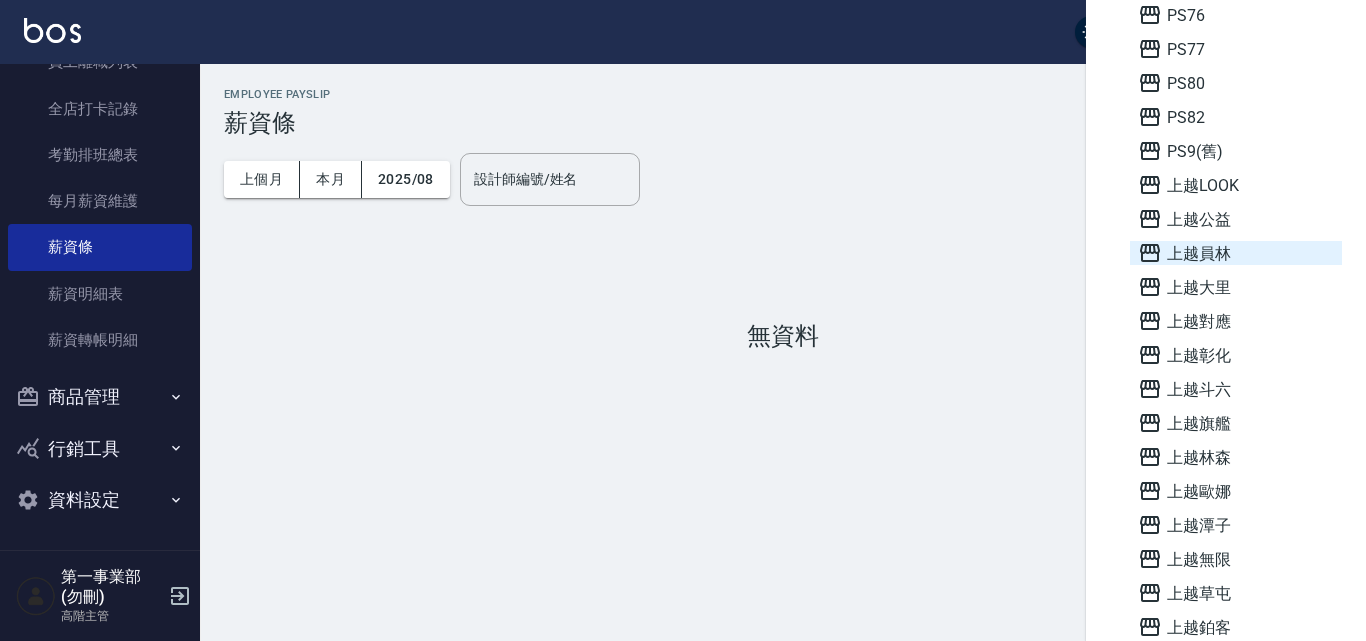 click on "上越員林" at bounding box center [1236, 253] 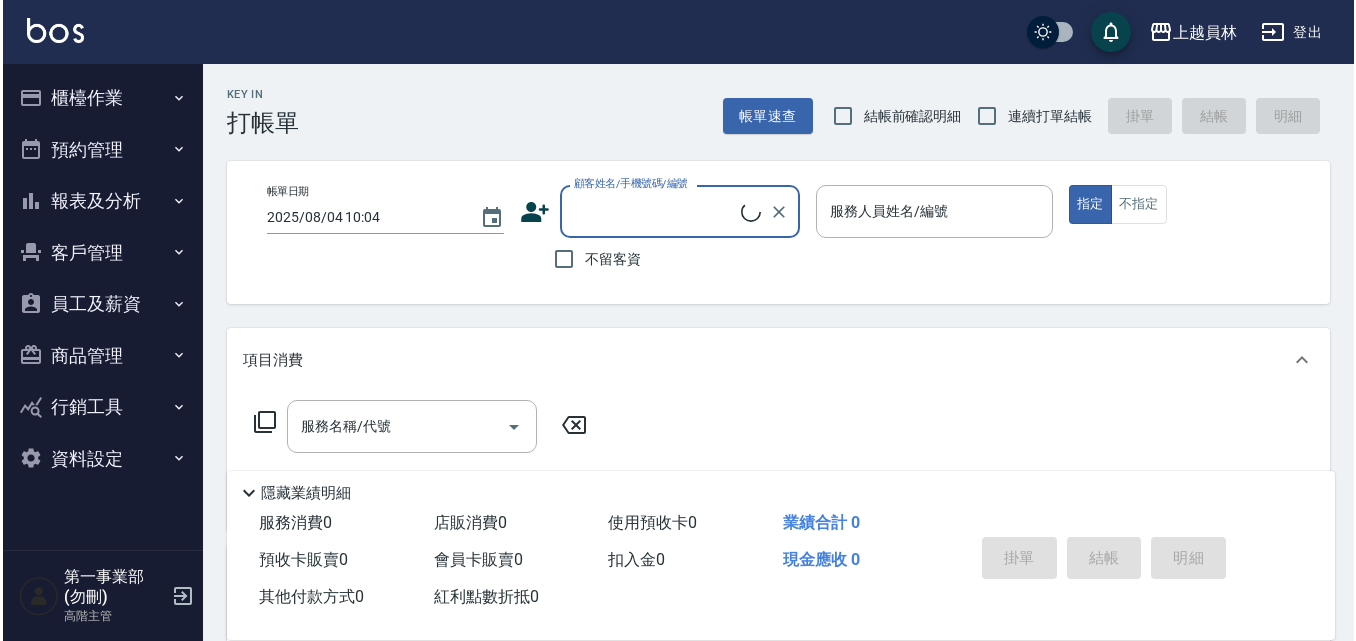 scroll, scrollTop: 0, scrollLeft: 0, axis: both 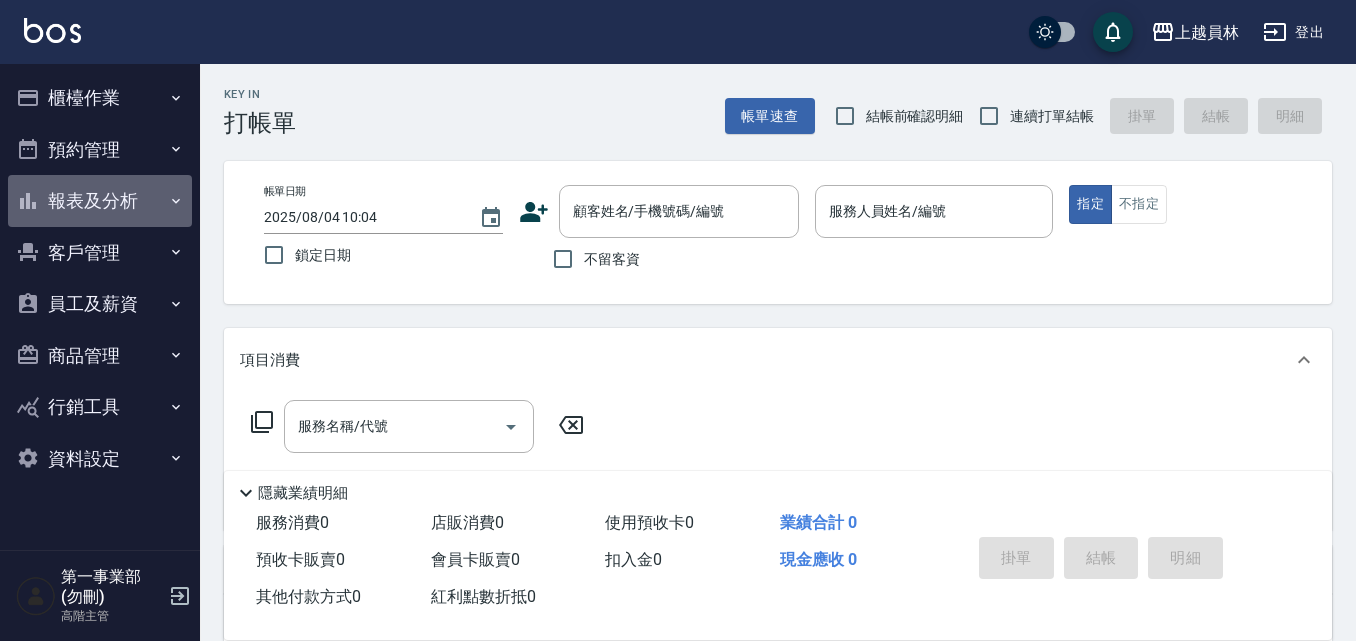 click on "報表及分析" at bounding box center [100, 201] 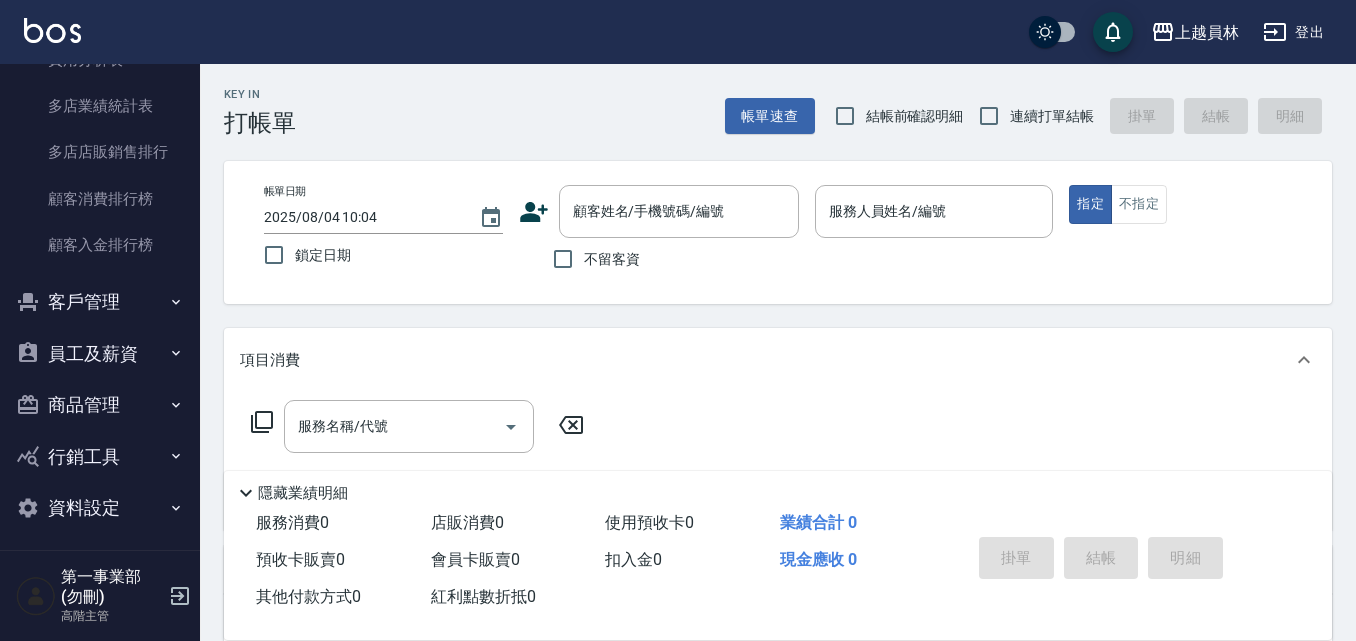 scroll, scrollTop: 1917, scrollLeft: 0, axis: vertical 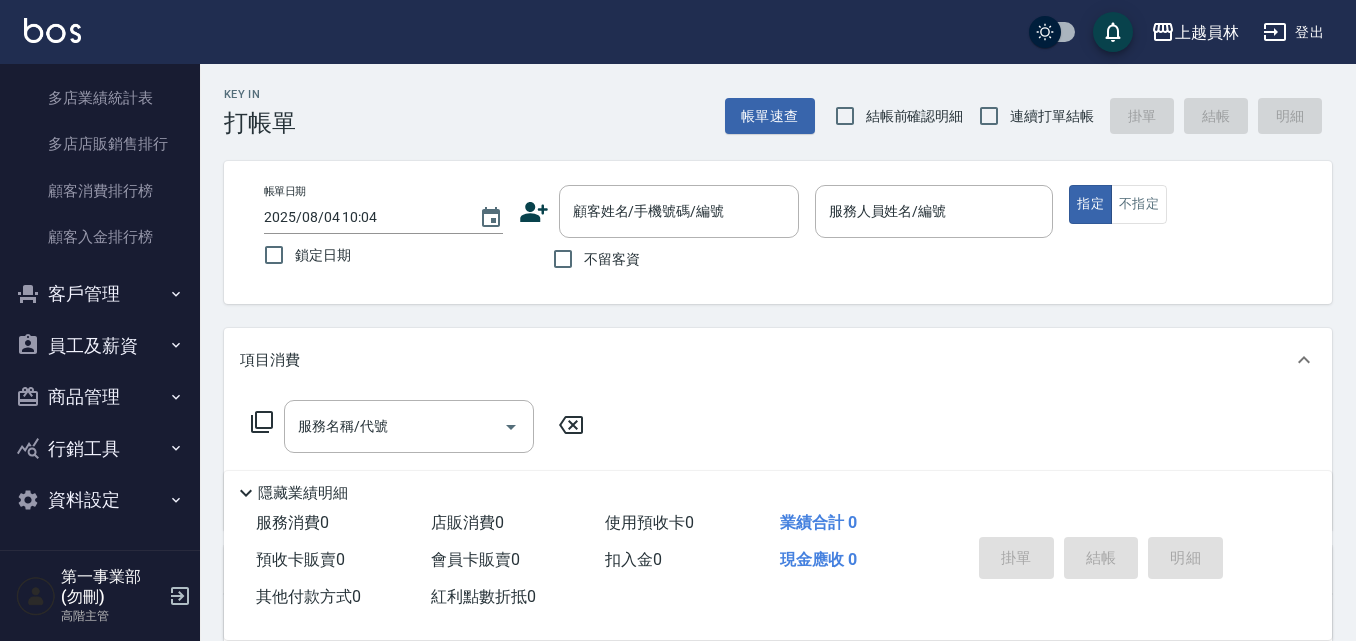 click on "員工及薪資" at bounding box center [100, 346] 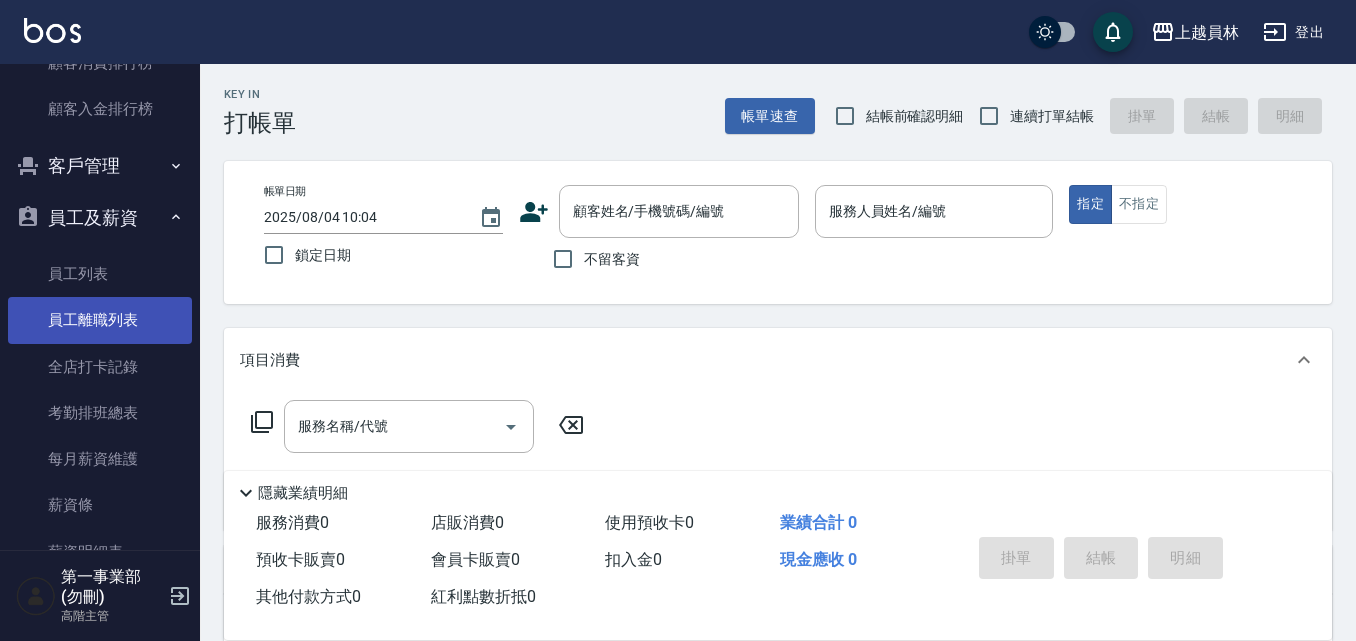 scroll, scrollTop: 2117, scrollLeft: 0, axis: vertical 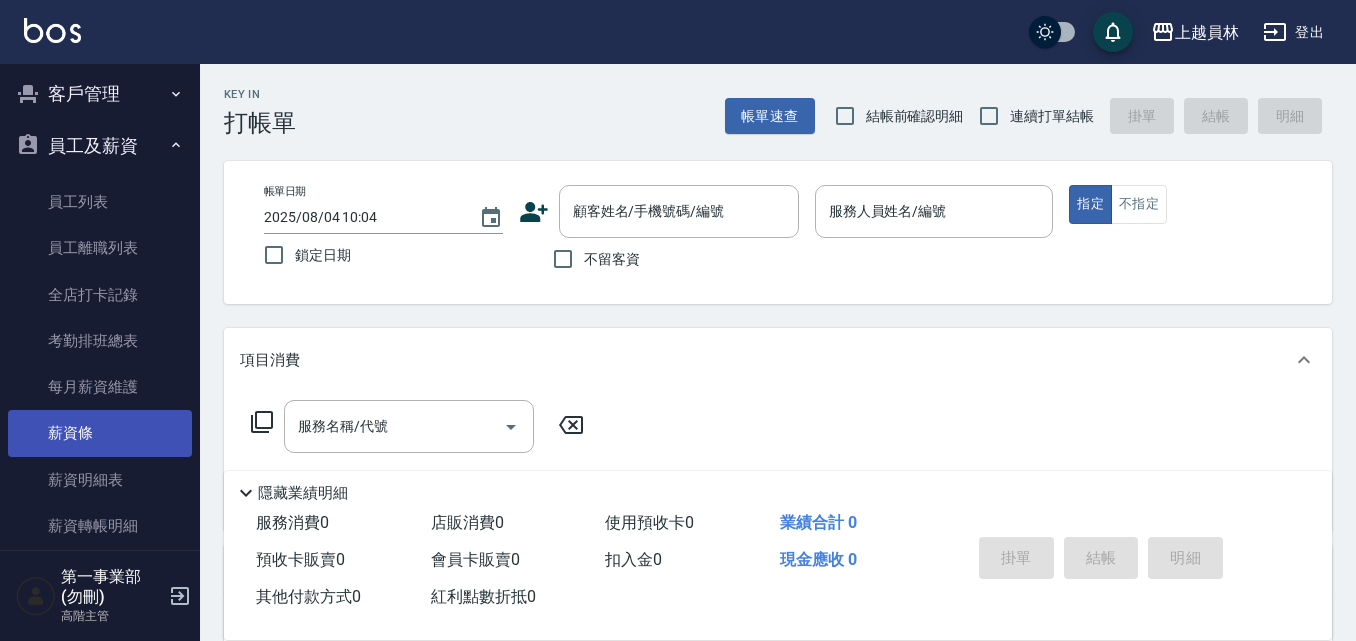 click on "薪資條" at bounding box center (100, 433) 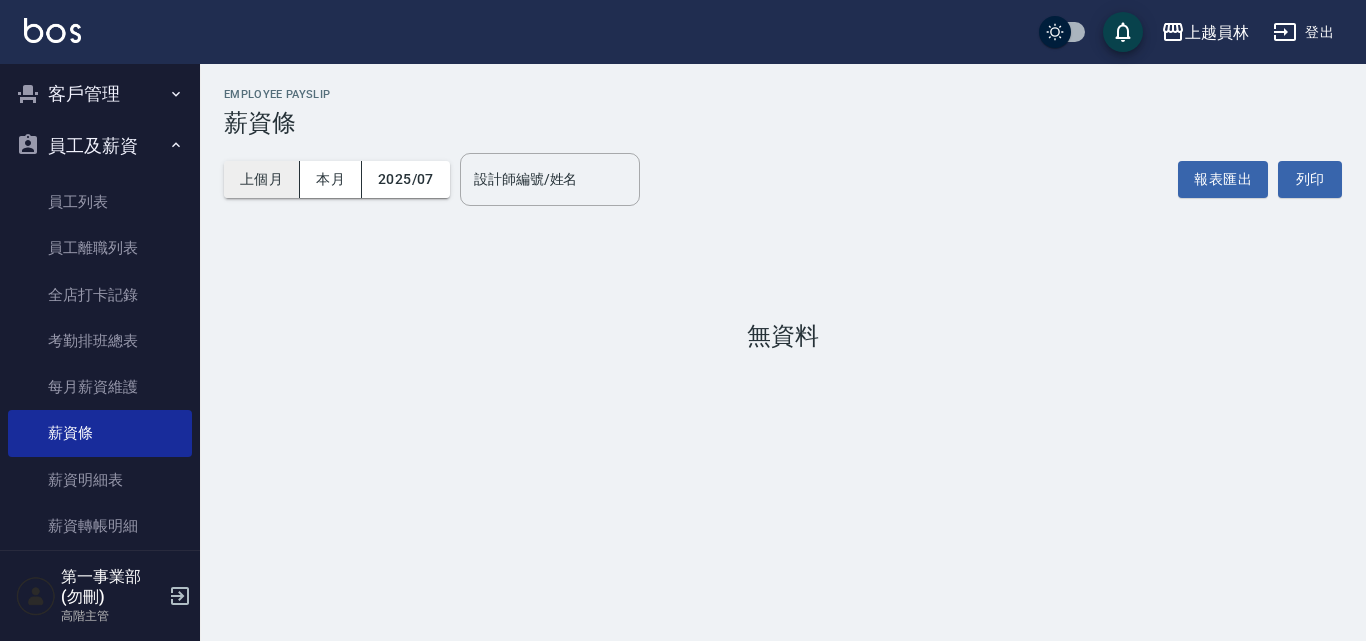 click on "上個月" at bounding box center [262, 179] 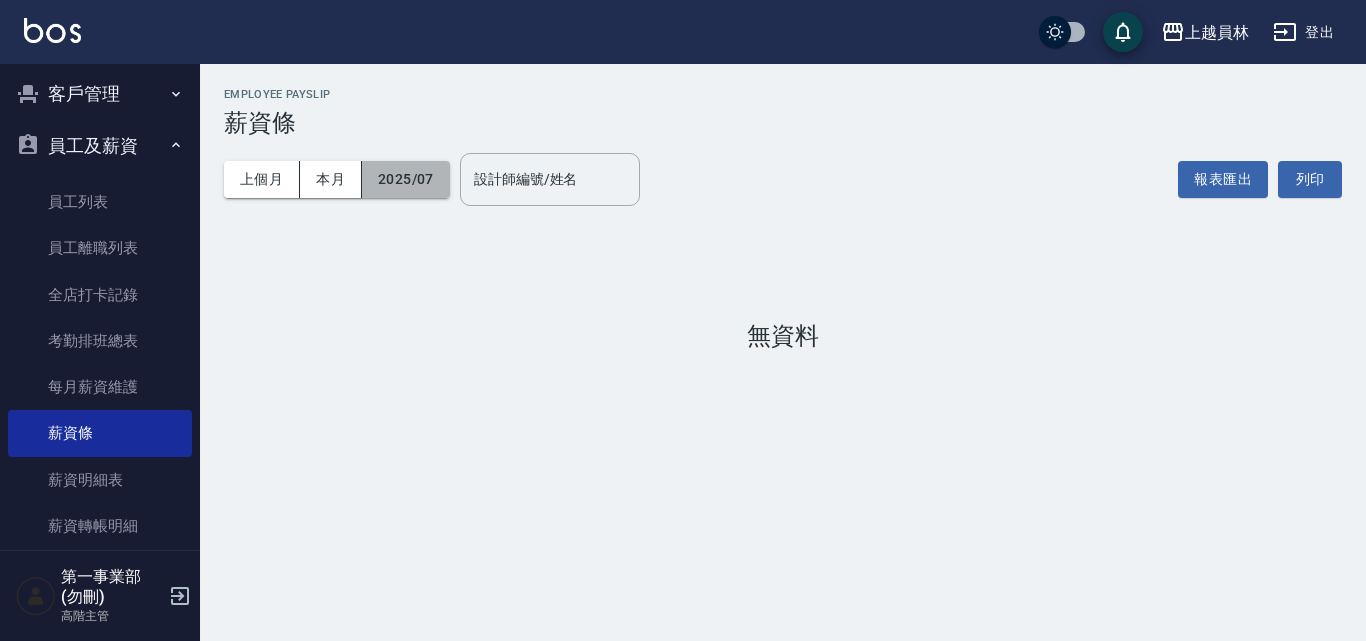 click on "2025/07" at bounding box center [406, 179] 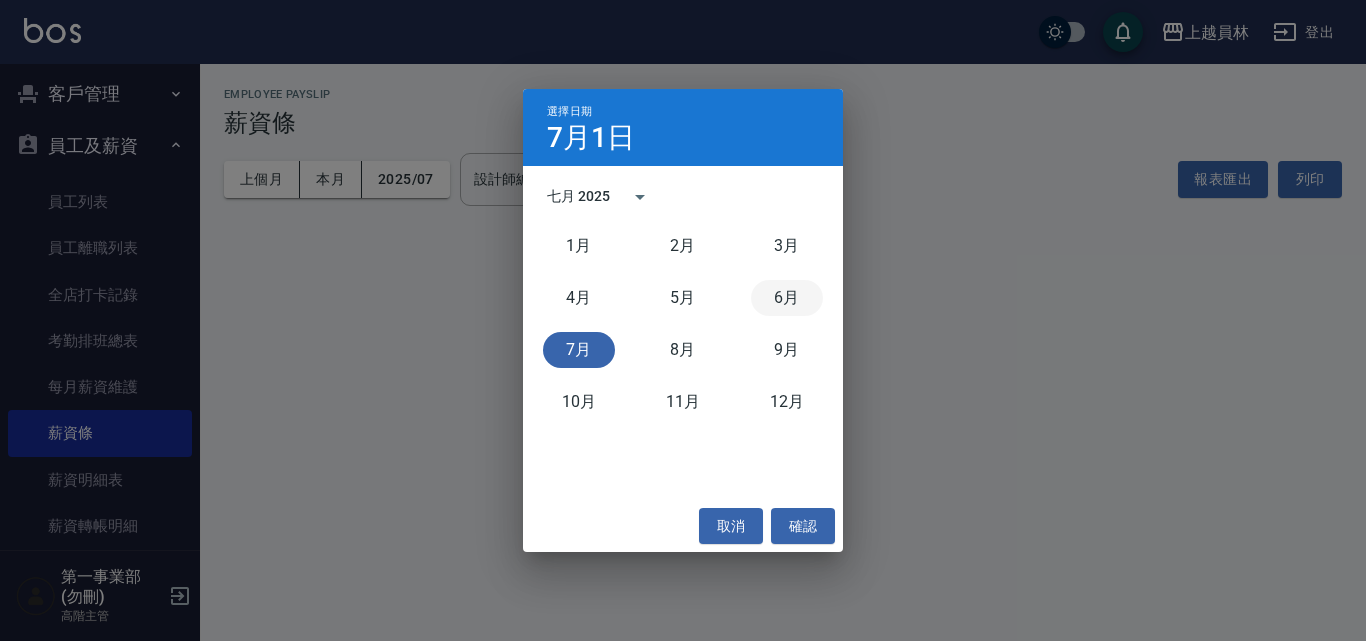 click on "6月" at bounding box center [787, 298] 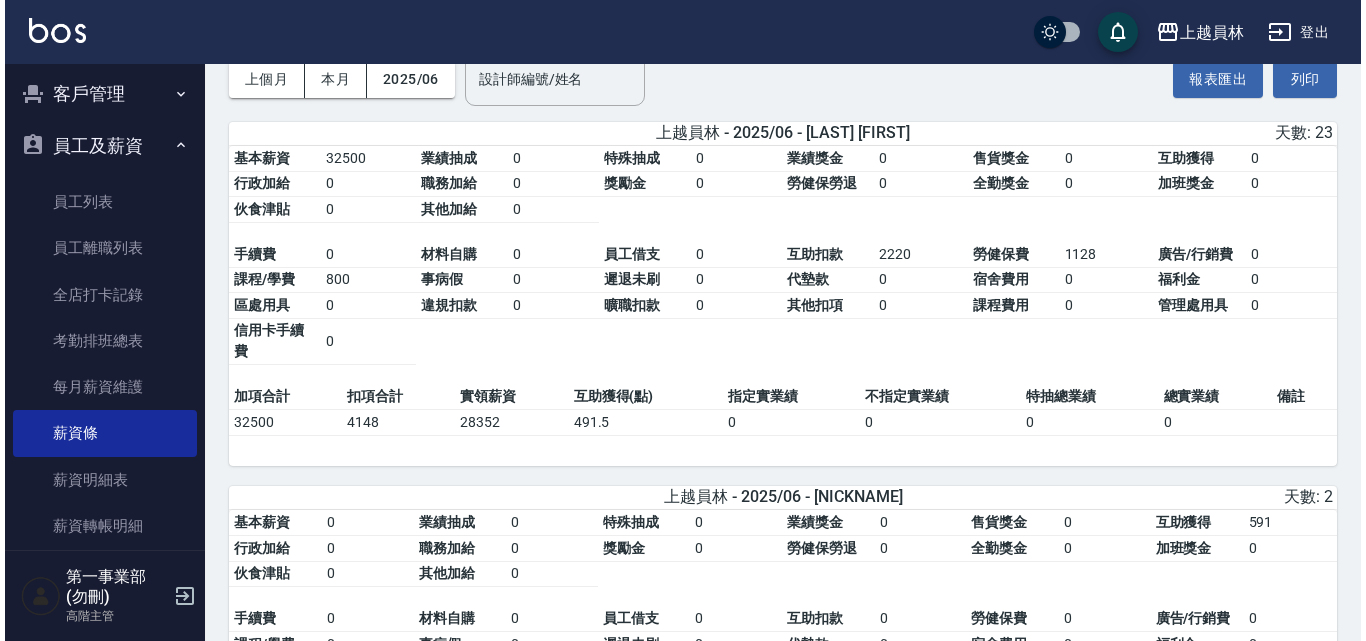 scroll, scrollTop: 0, scrollLeft: 0, axis: both 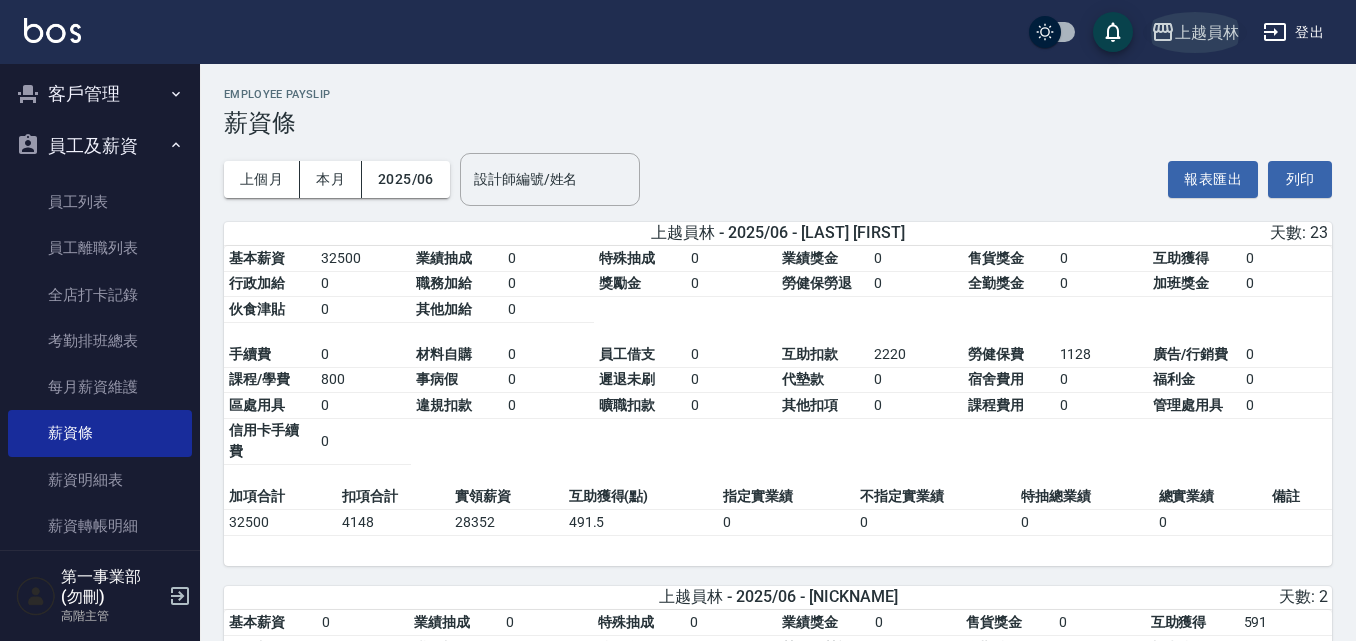 click 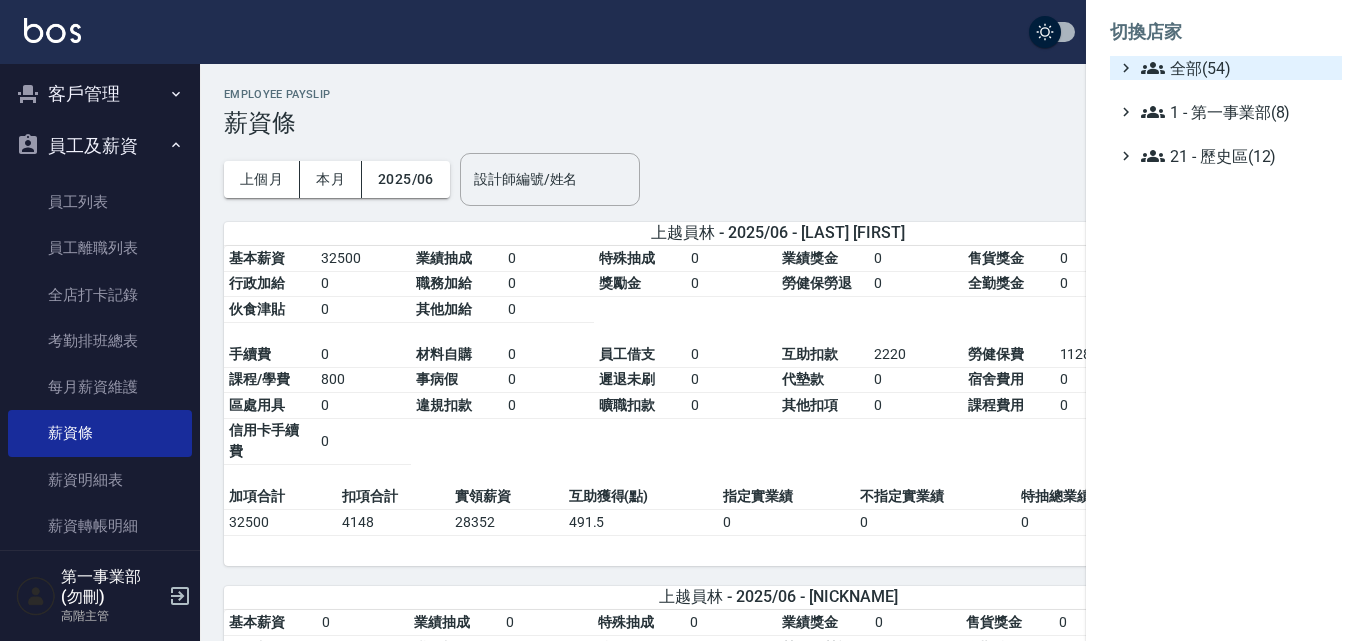 click on "全部(54)" at bounding box center [1237, 68] 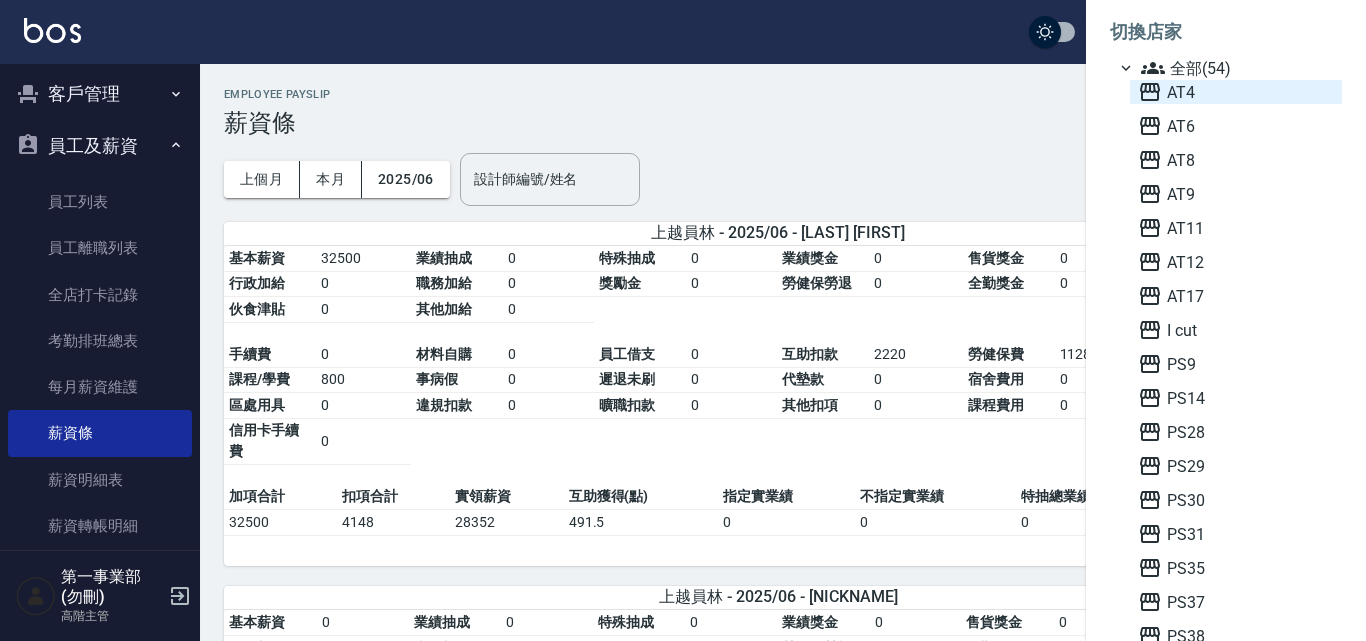 click on "AT4" at bounding box center [1236, 92] 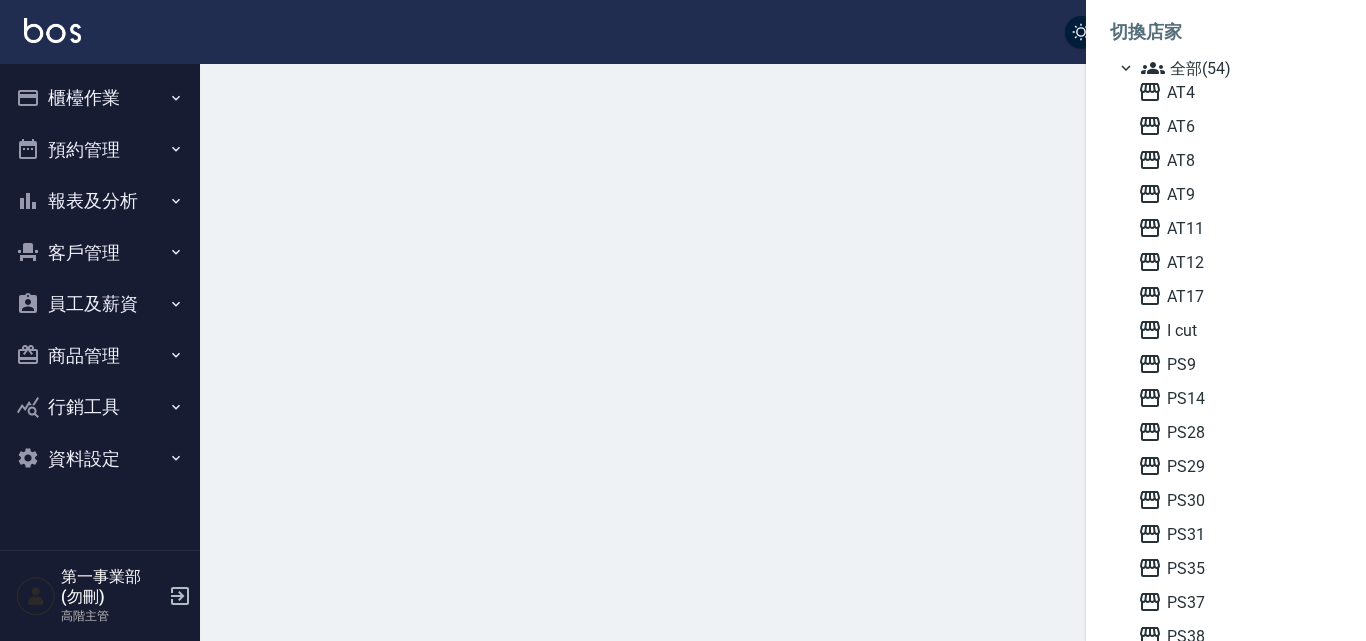 scroll, scrollTop: 0, scrollLeft: 0, axis: both 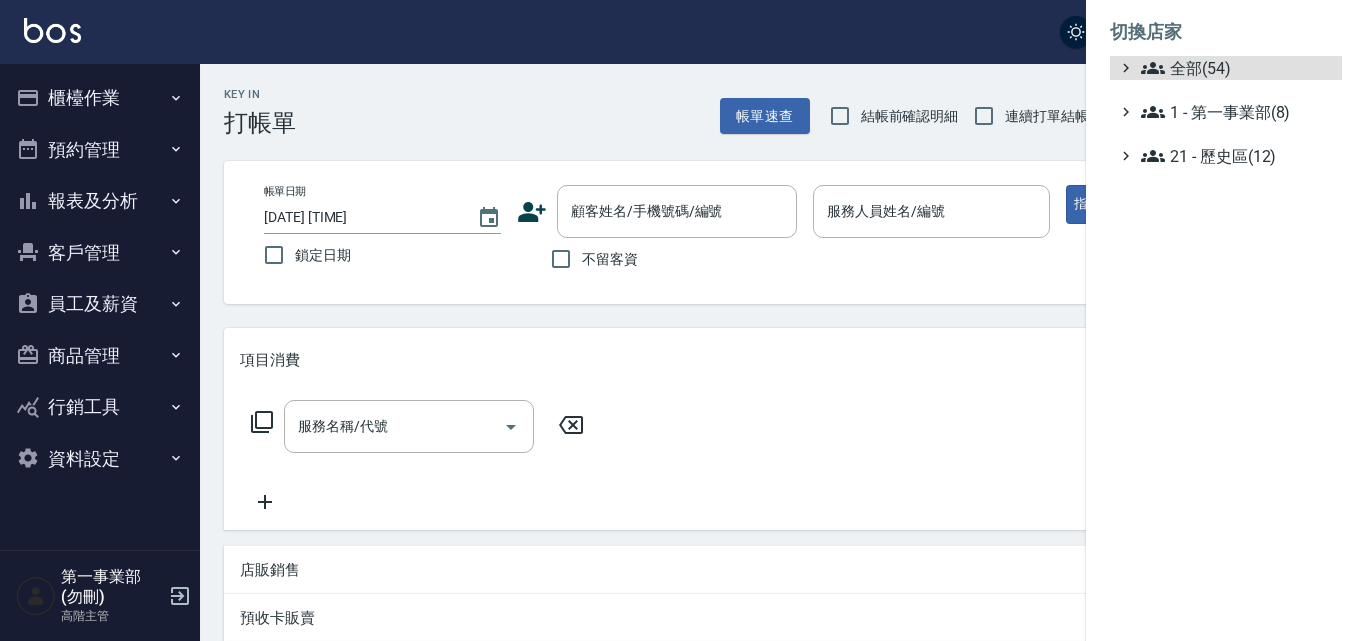 click on "全部(54)" at bounding box center (1237, 68) 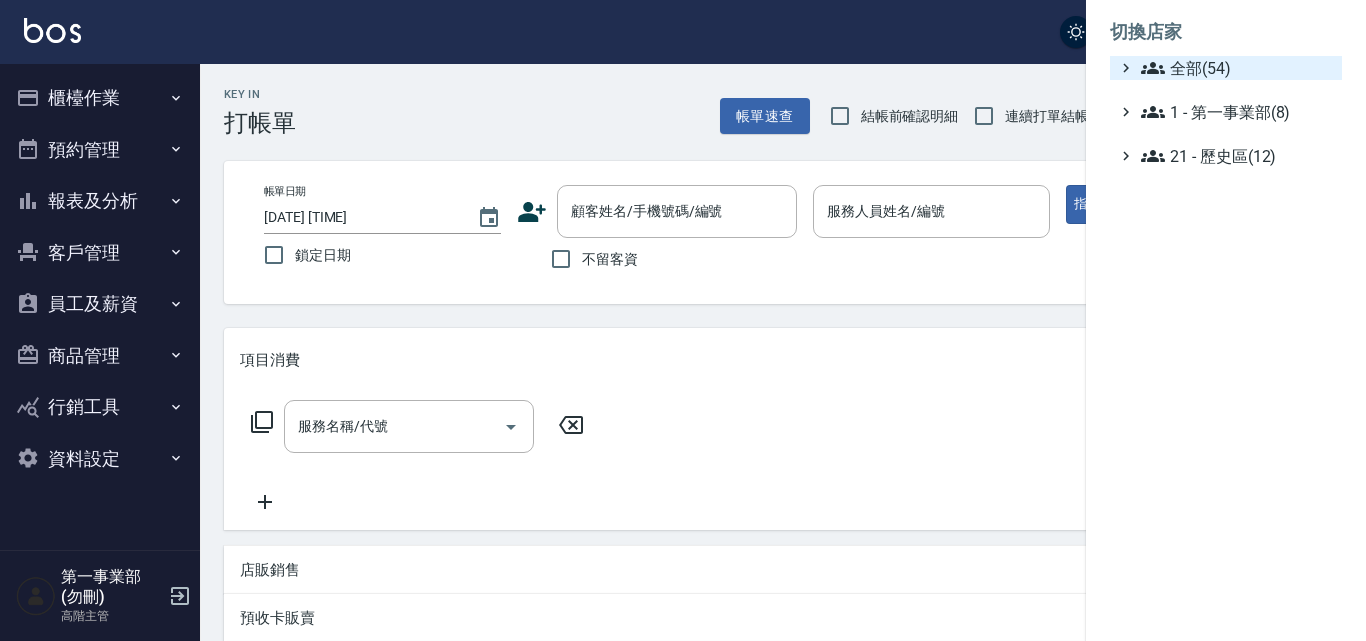 scroll, scrollTop: 0, scrollLeft: 0, axis: both 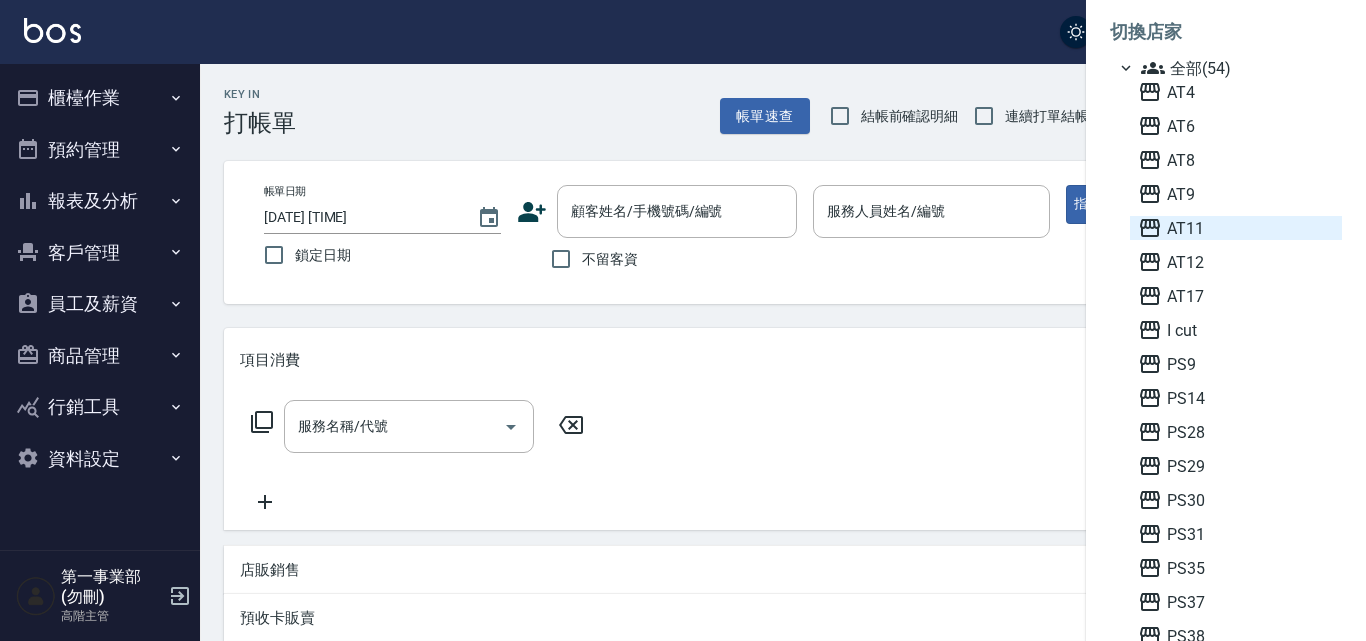 click on "AT11" at bounding box center [1236, 228] 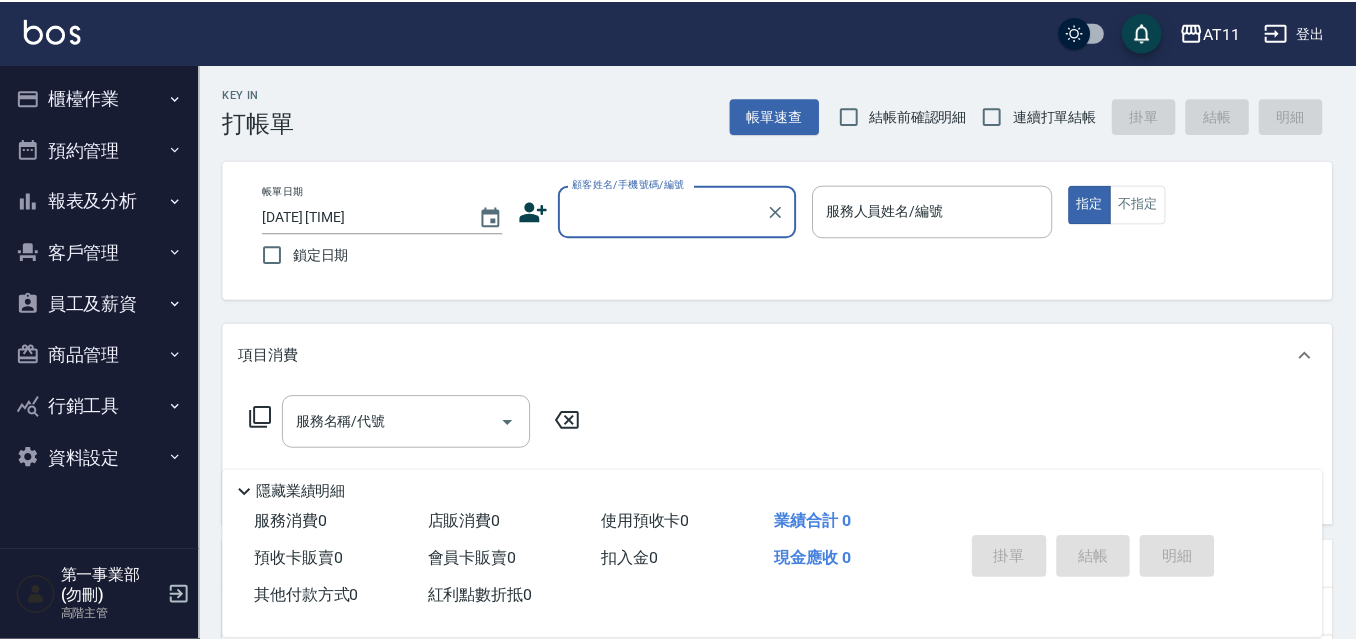 scroll, scrollTop: 0, scrollLeft: 0, axis: both 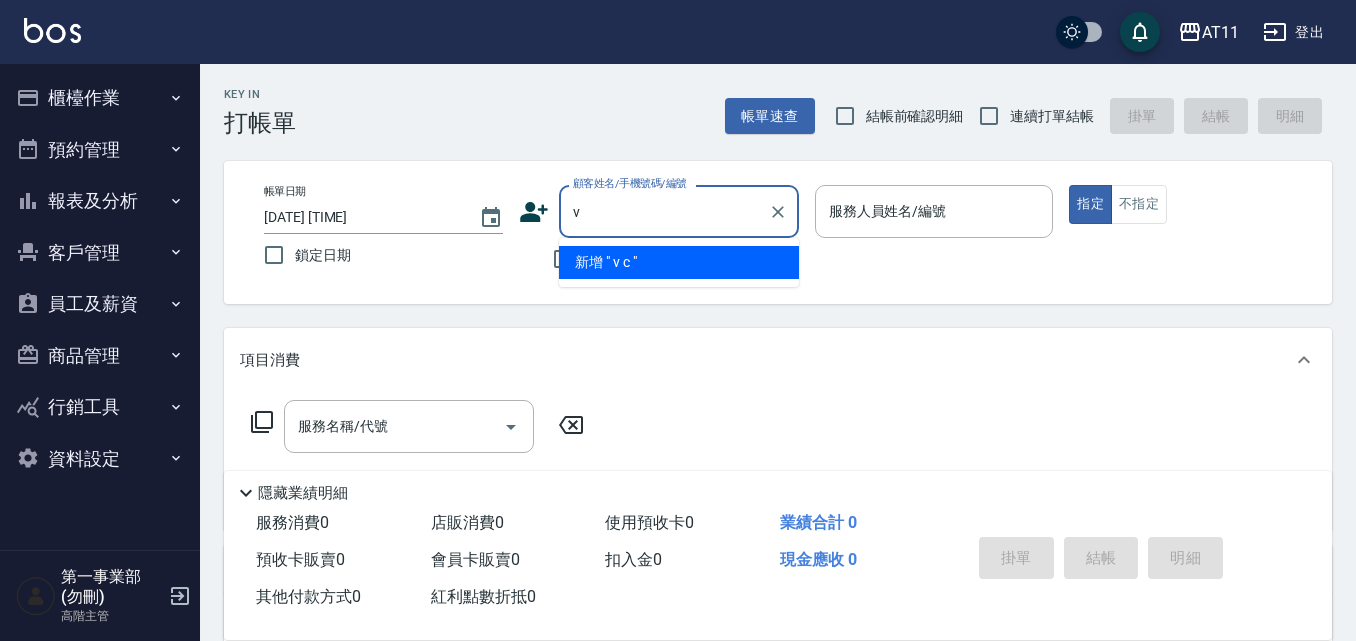 type on "v" 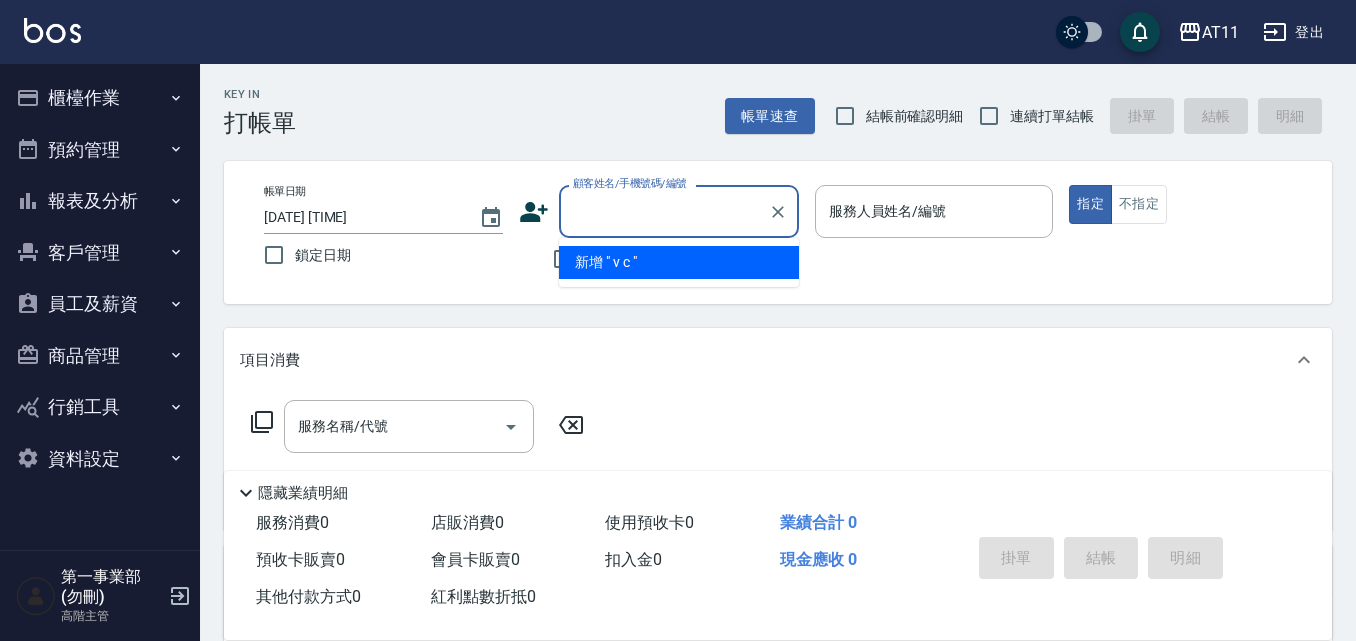 scroll, scrollTop: 0, scrollLeft: 0, axis: both 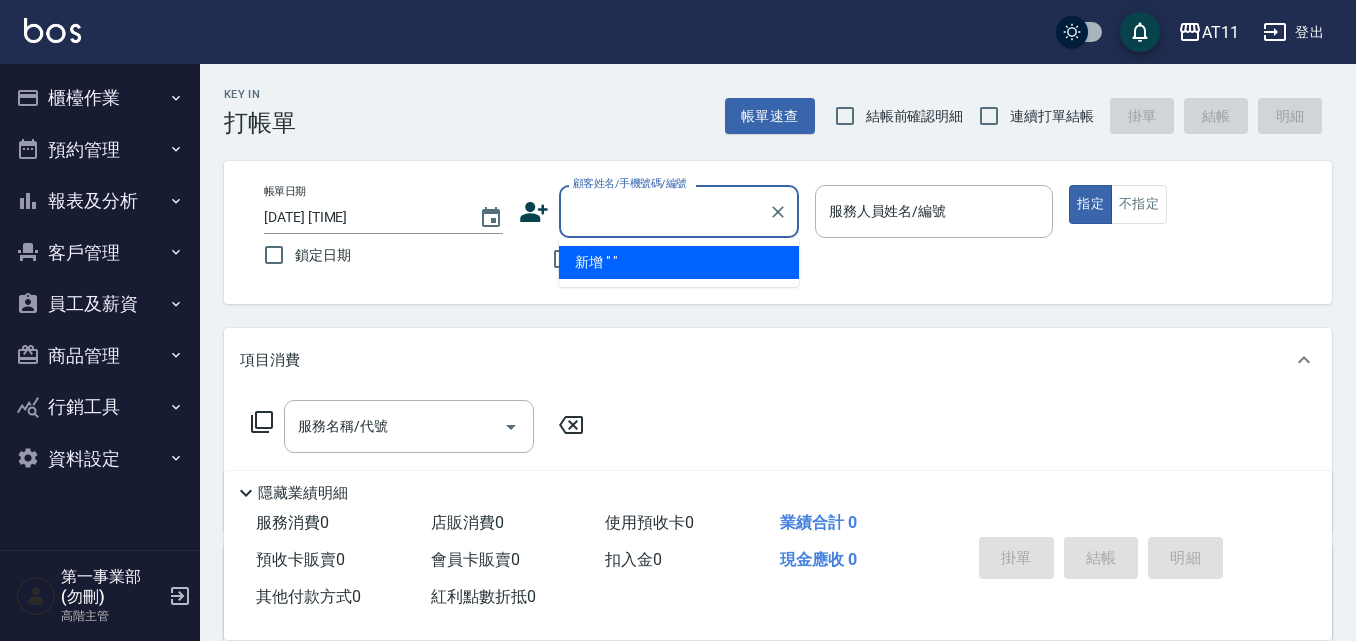 type 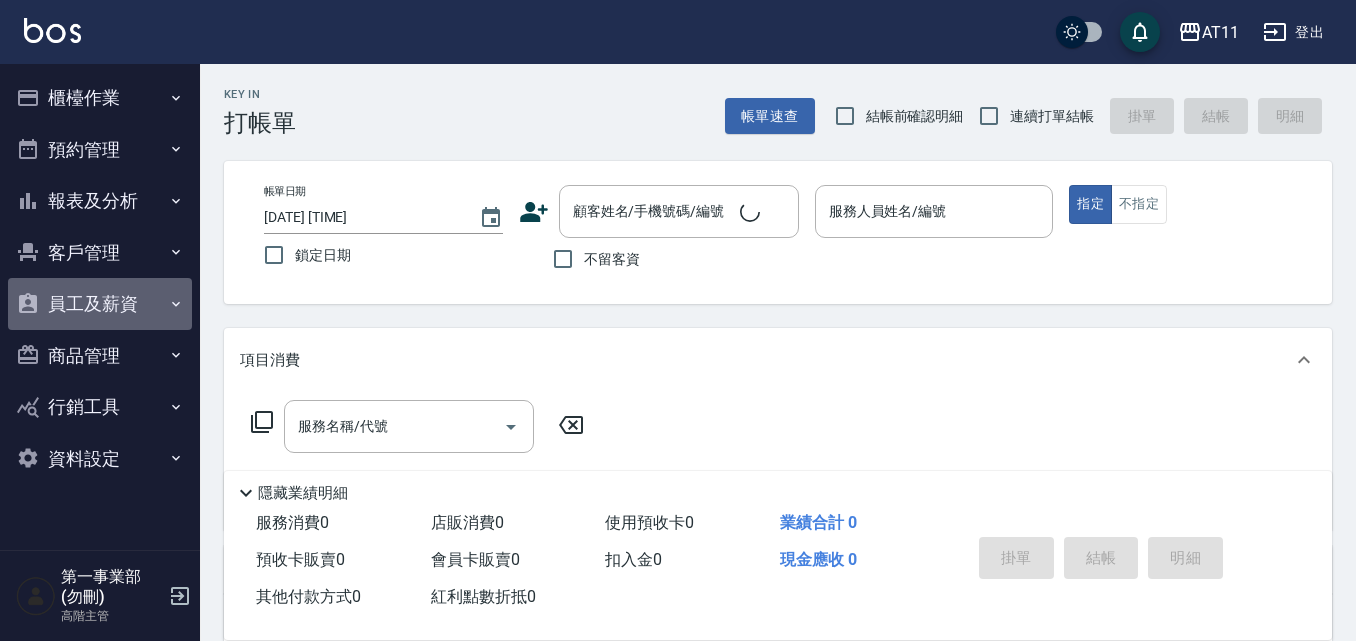 click on "員工及薪資" at bounding box center (100, 304) 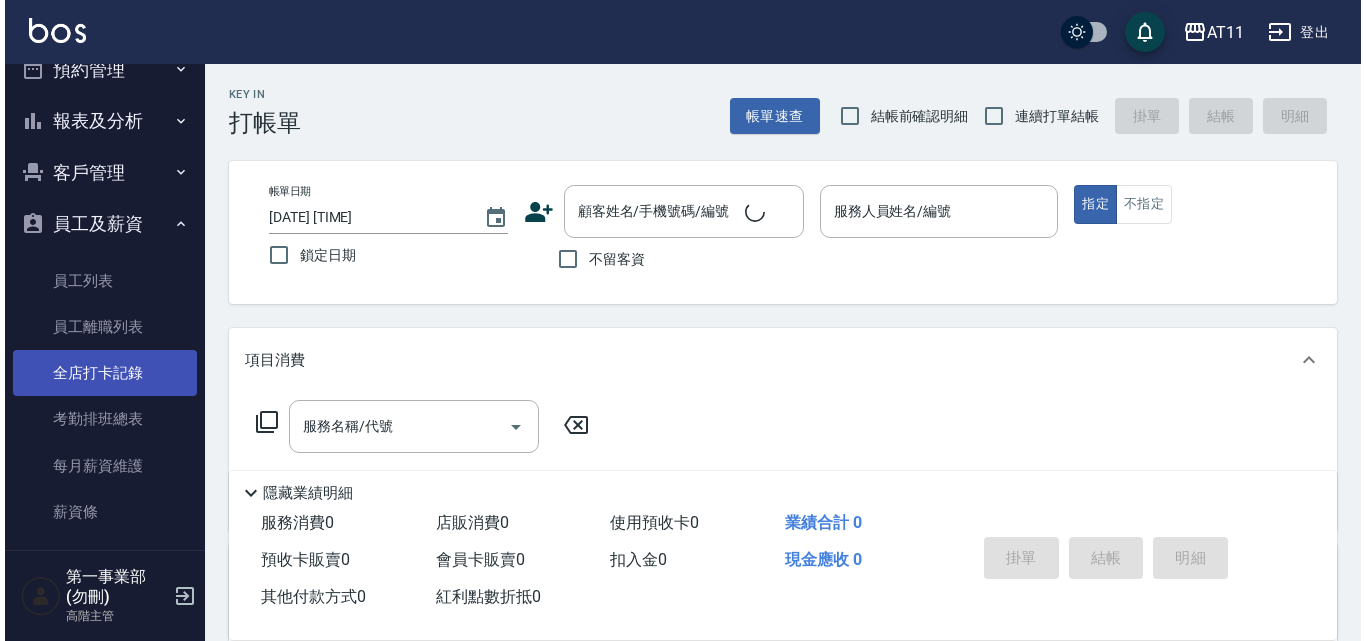 scroll, scrollTop: 200, scrollLeft: 0, axis: vertical 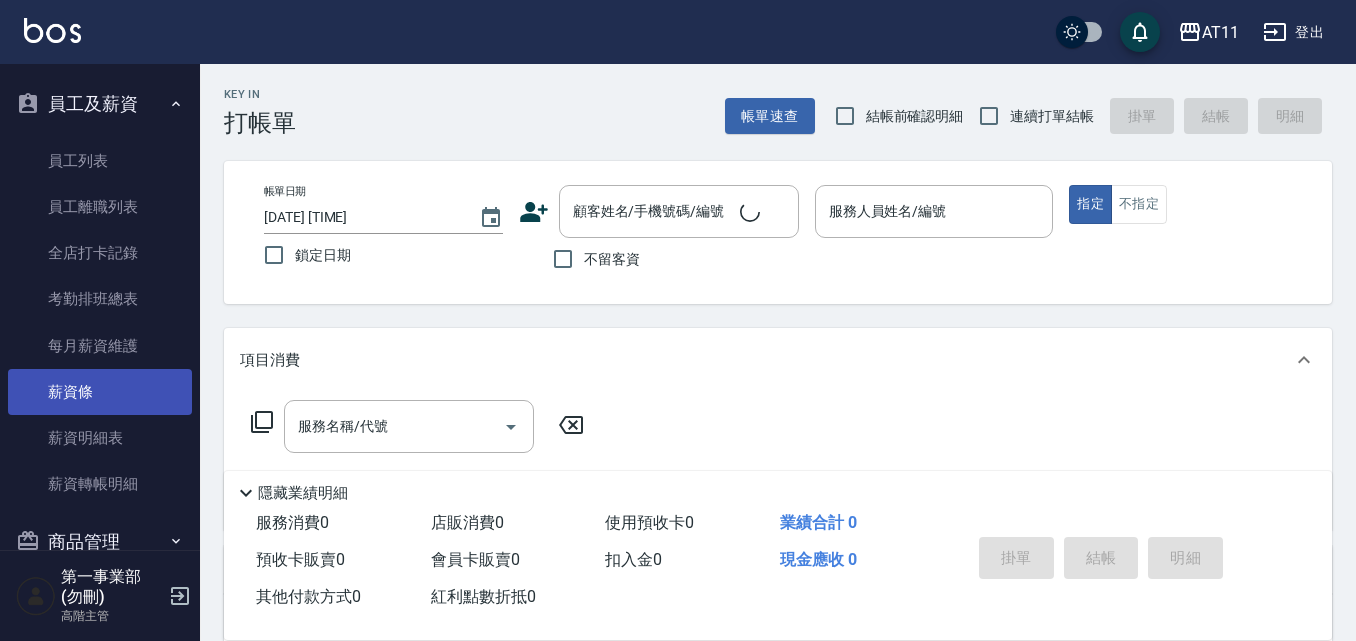 click on "薪資條" at bounding box center (100, 392) 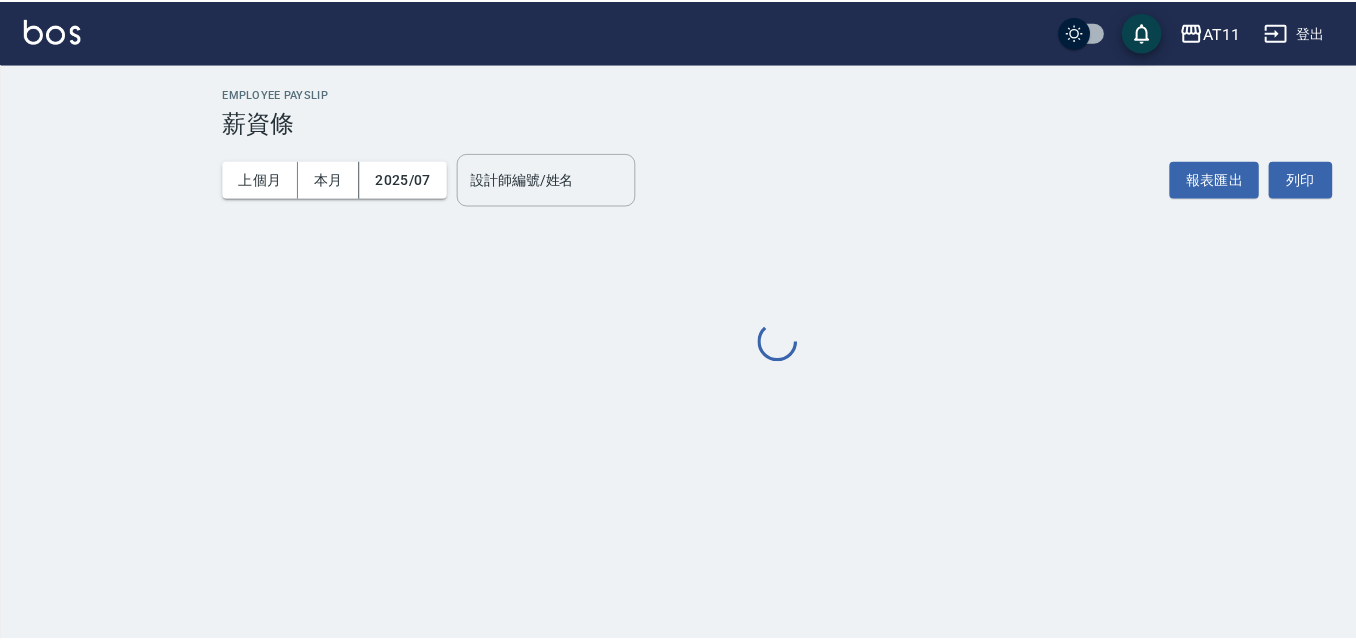 scroll, scrollTop: 0, scrollLeft: 0, axis: both 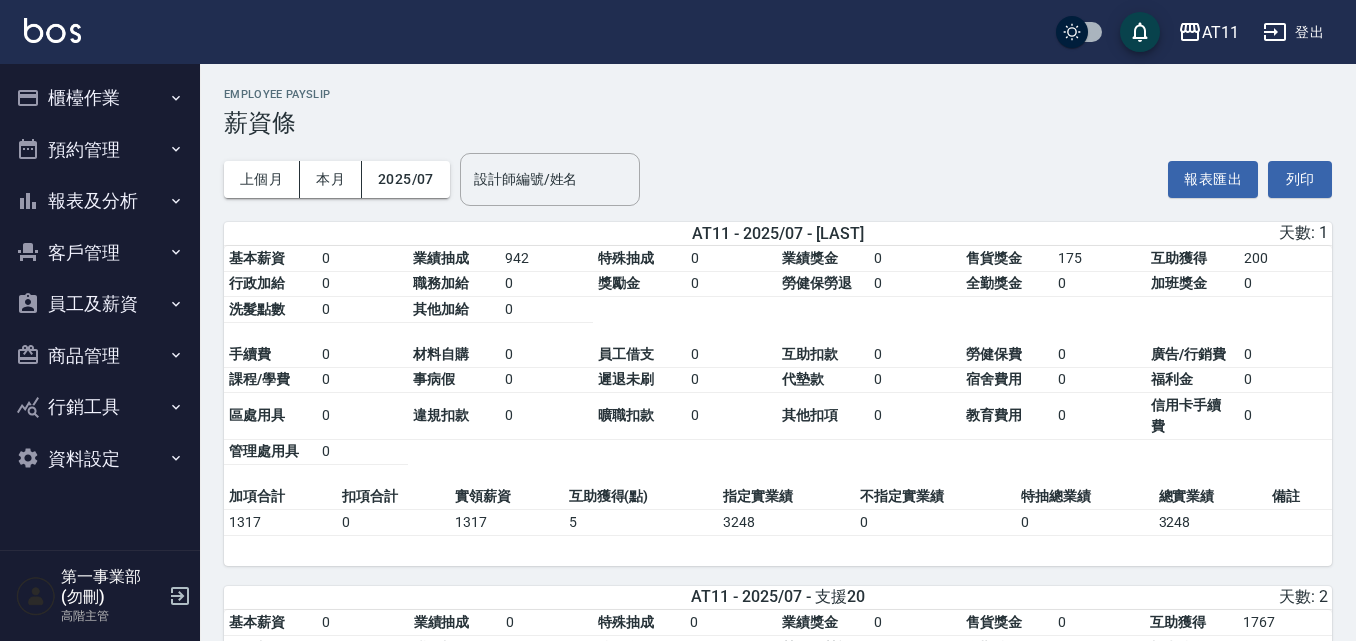 drag, startPoint x: 0, startPoint y: 0, endPoint x: 713, endPoint y: 127, distance: 724.22235 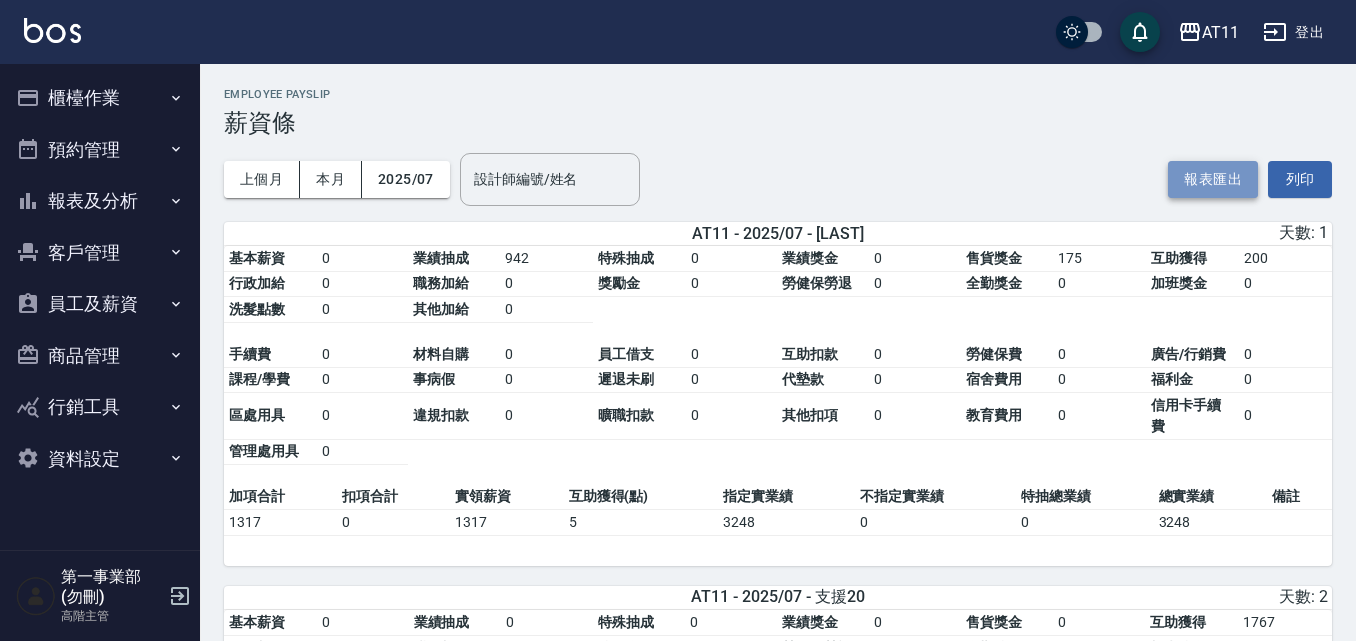 click on "報表匯出" at bounding box center (1213, 179) 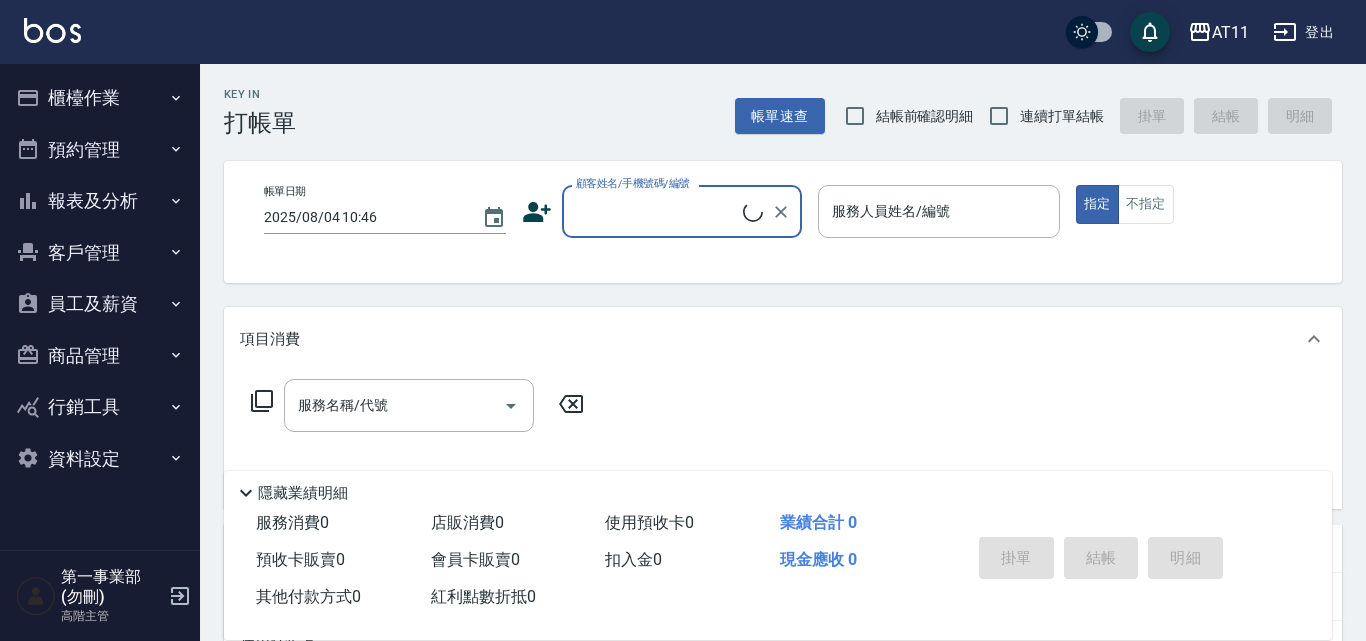 scroll, scrollTop: 0, scrollLeft: 0, axis: both 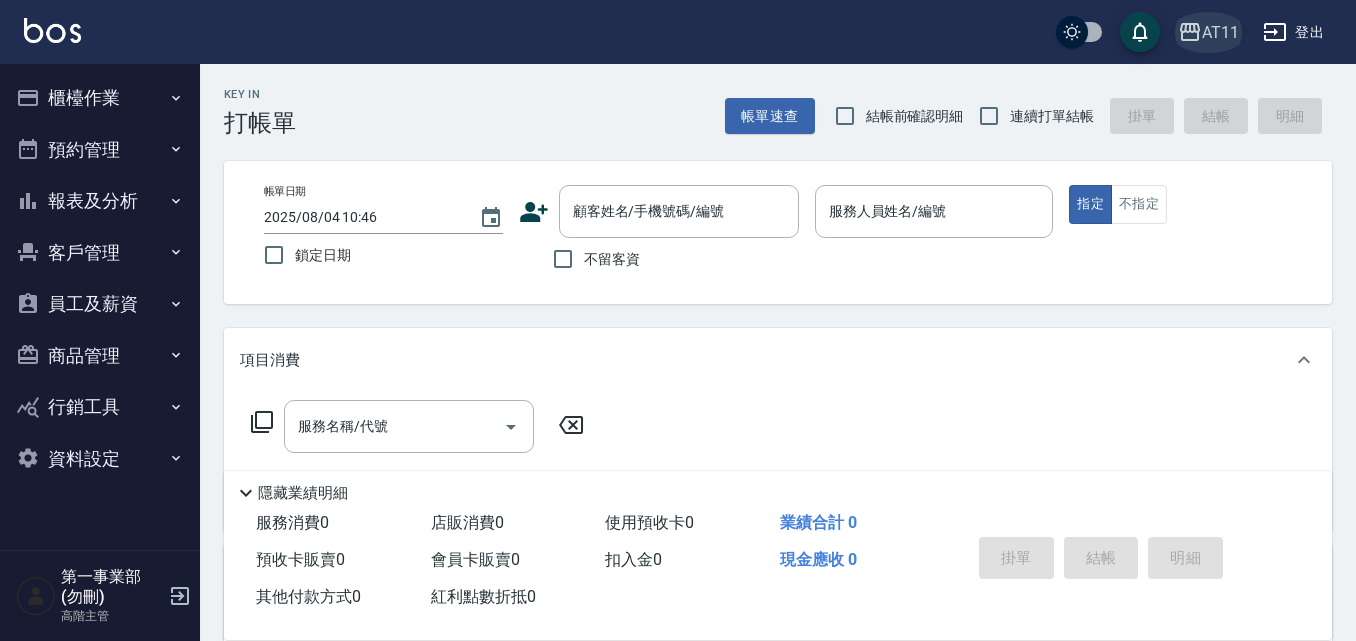 click on "AT11" at bounding box center (1220, 32) 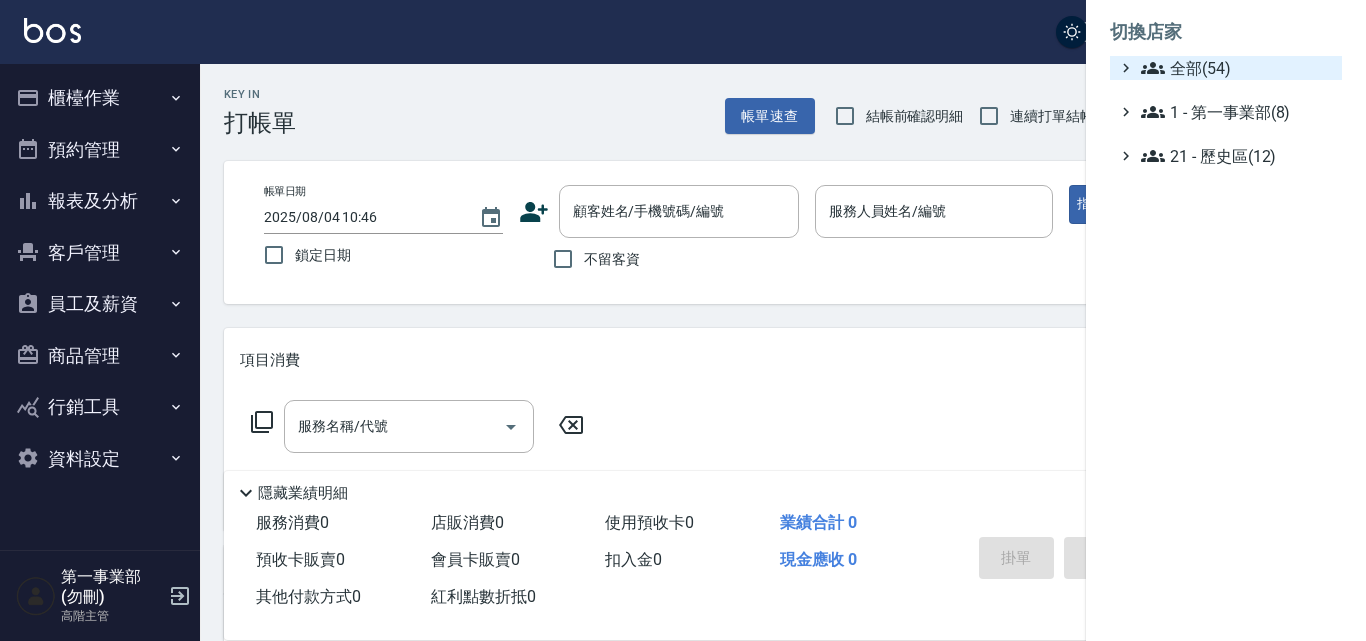 click on "全部(54)" at bounding box center [1237, 68] 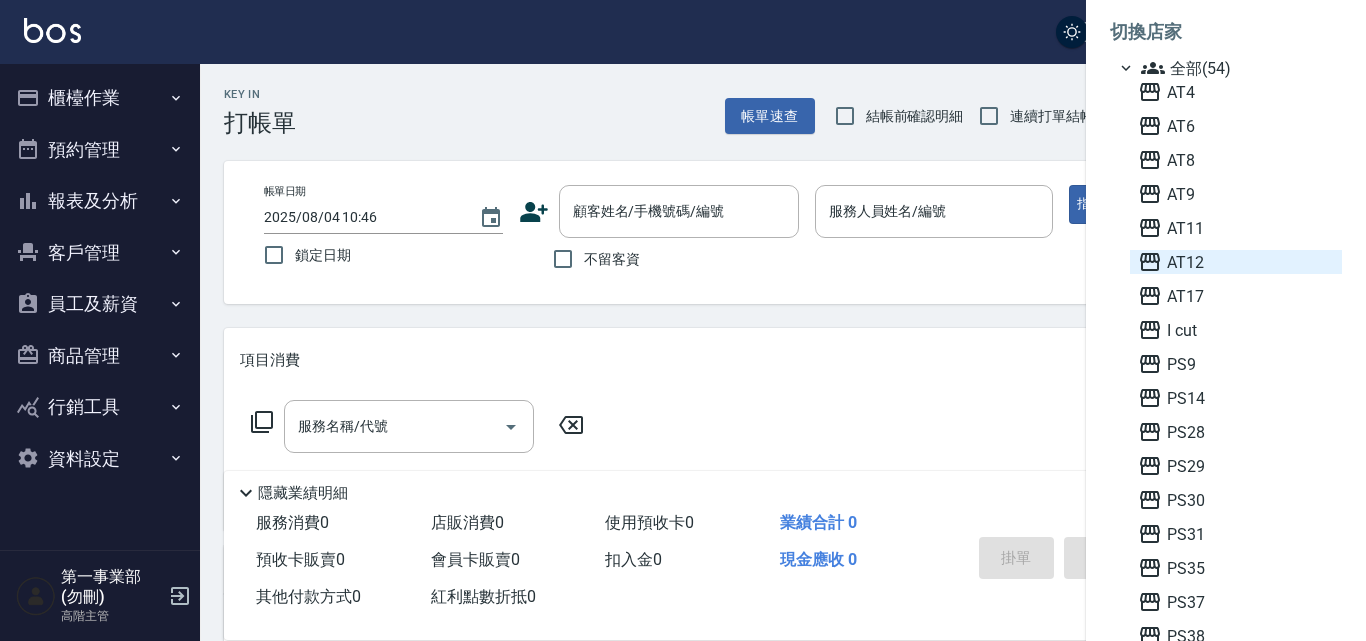 click on "AT12" at bounding box center (1236, 262) 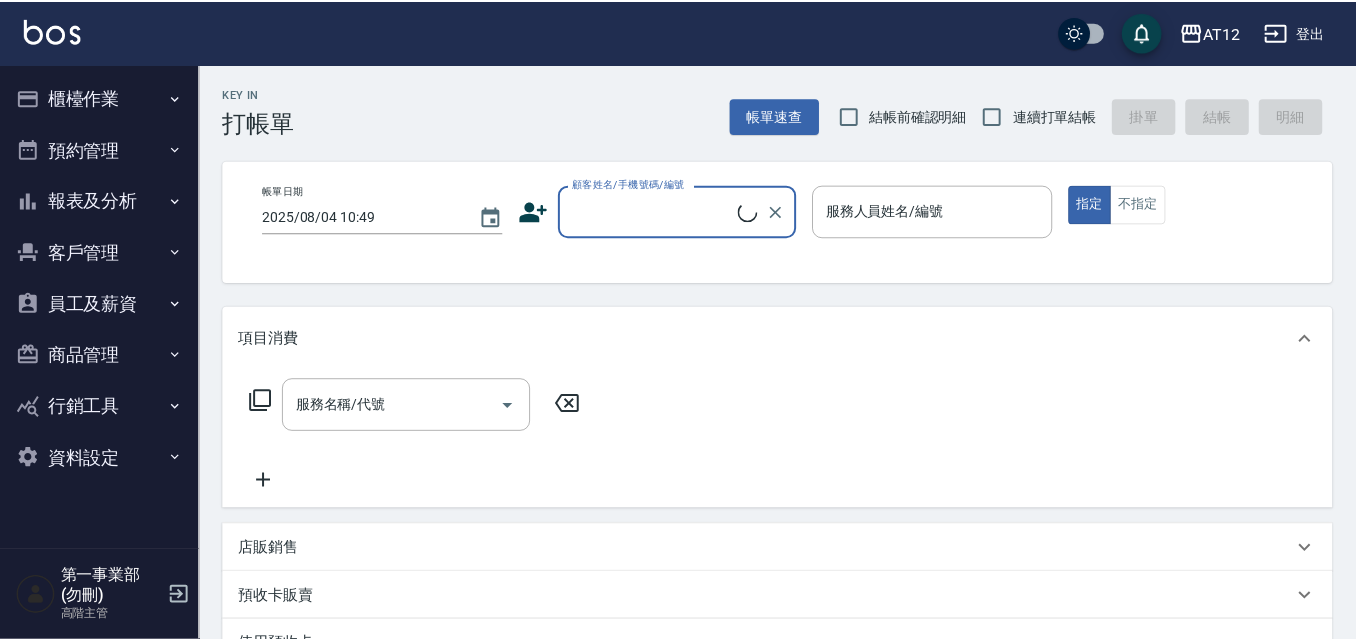 scroll, scrollTop: 0, scrollLeft: 0, axis: both 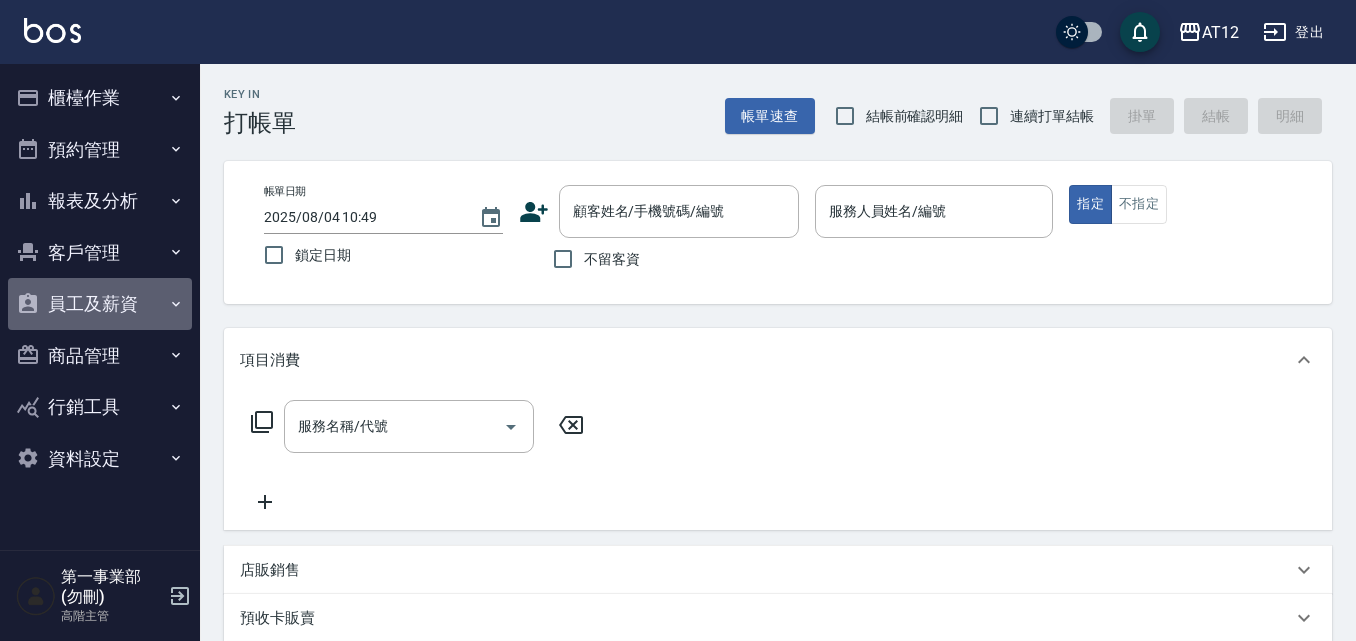 click on "員工及薪資" at bounding box center (100, 304) 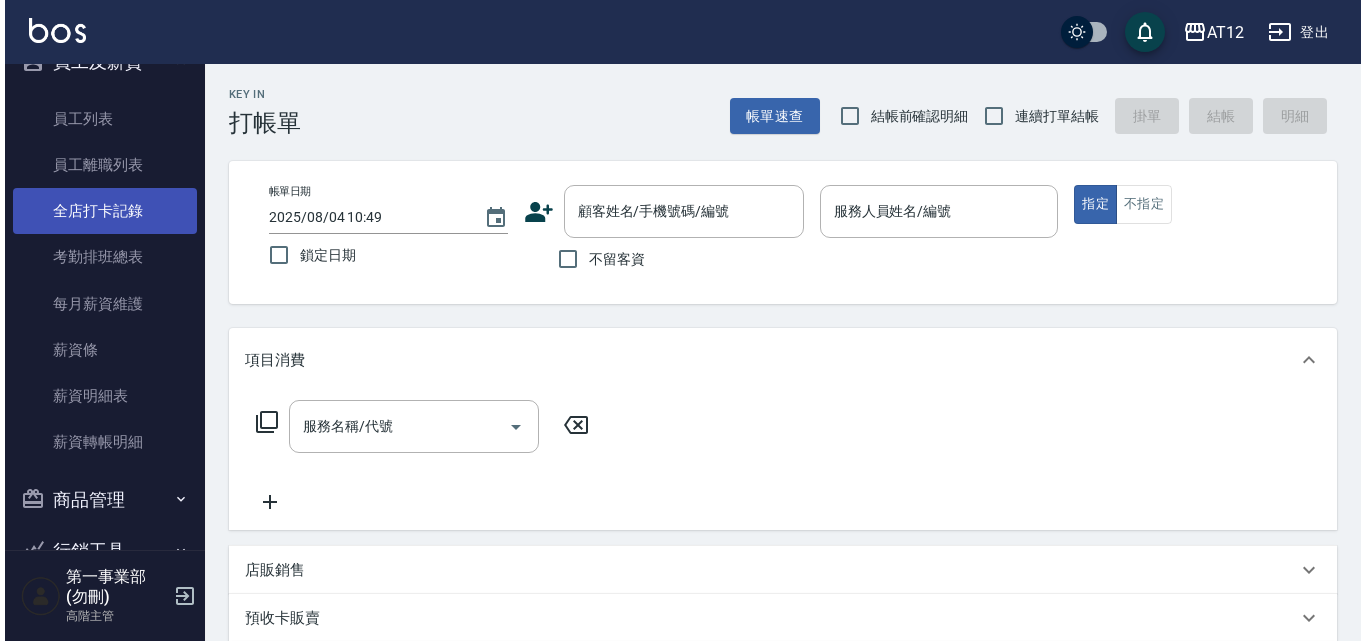 scroll, scrollTop: 300, scrollLeft: 0, axis: vertical 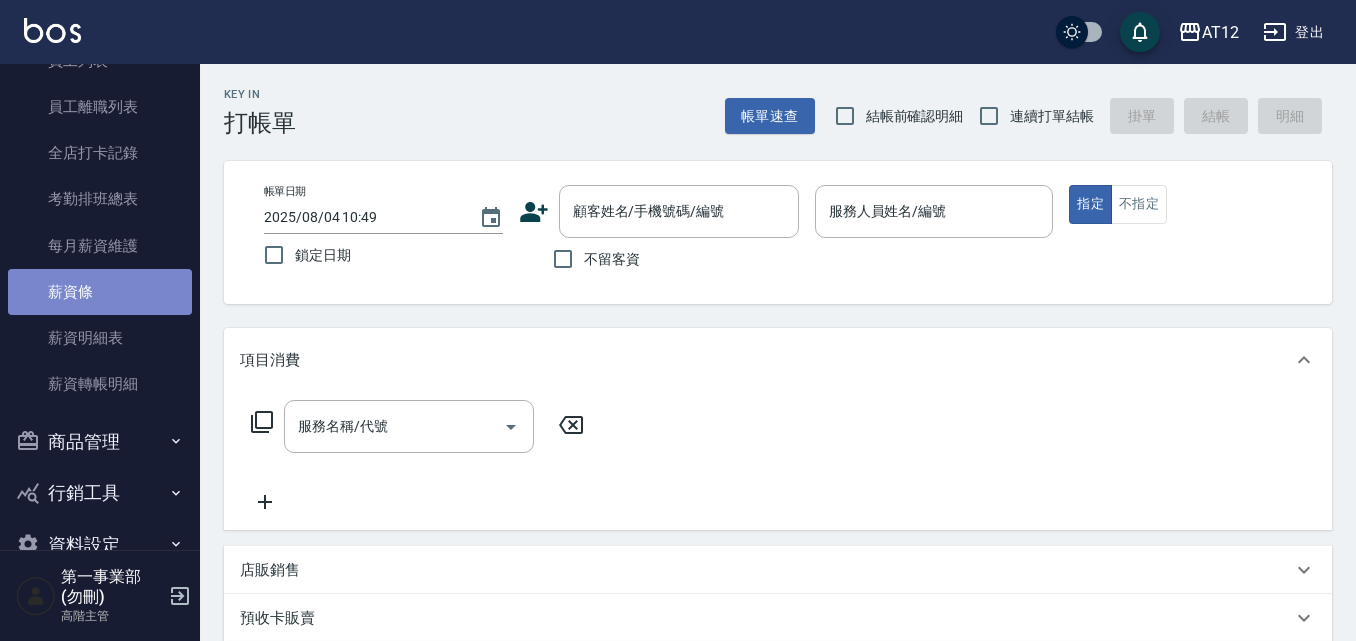 click on "薪資條" at bounding box center [100, 292] 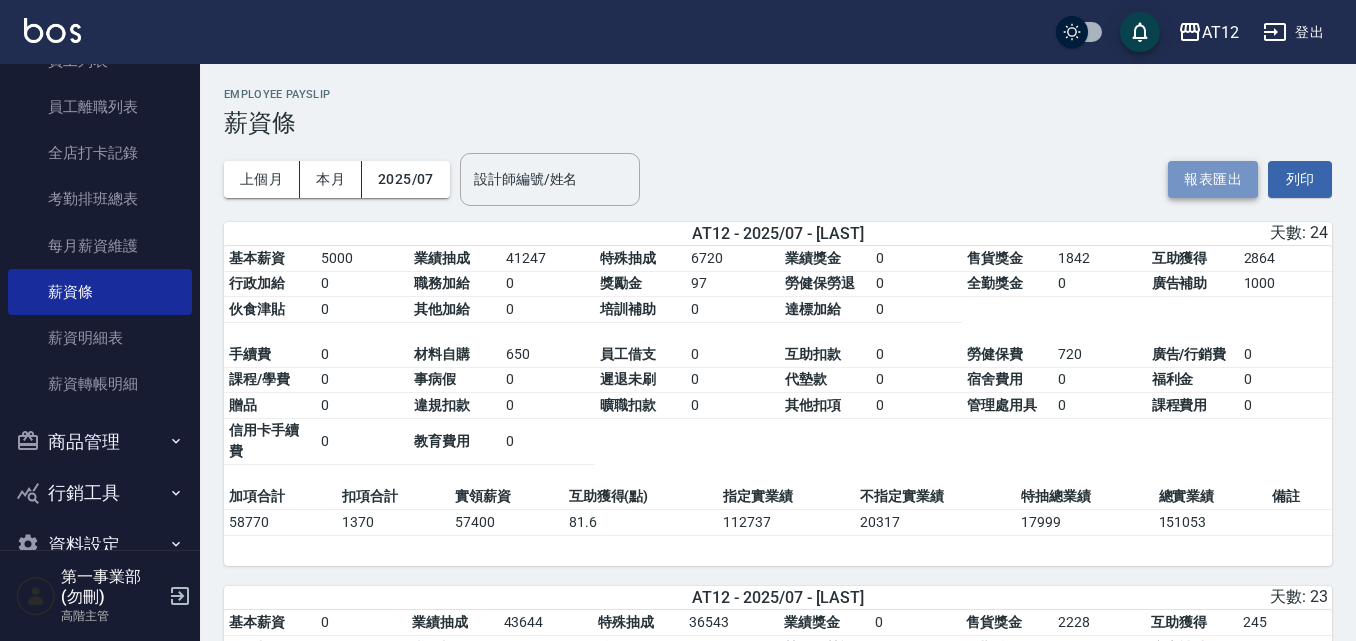 click on "報表匯出" at bounding box center [1213, 179] 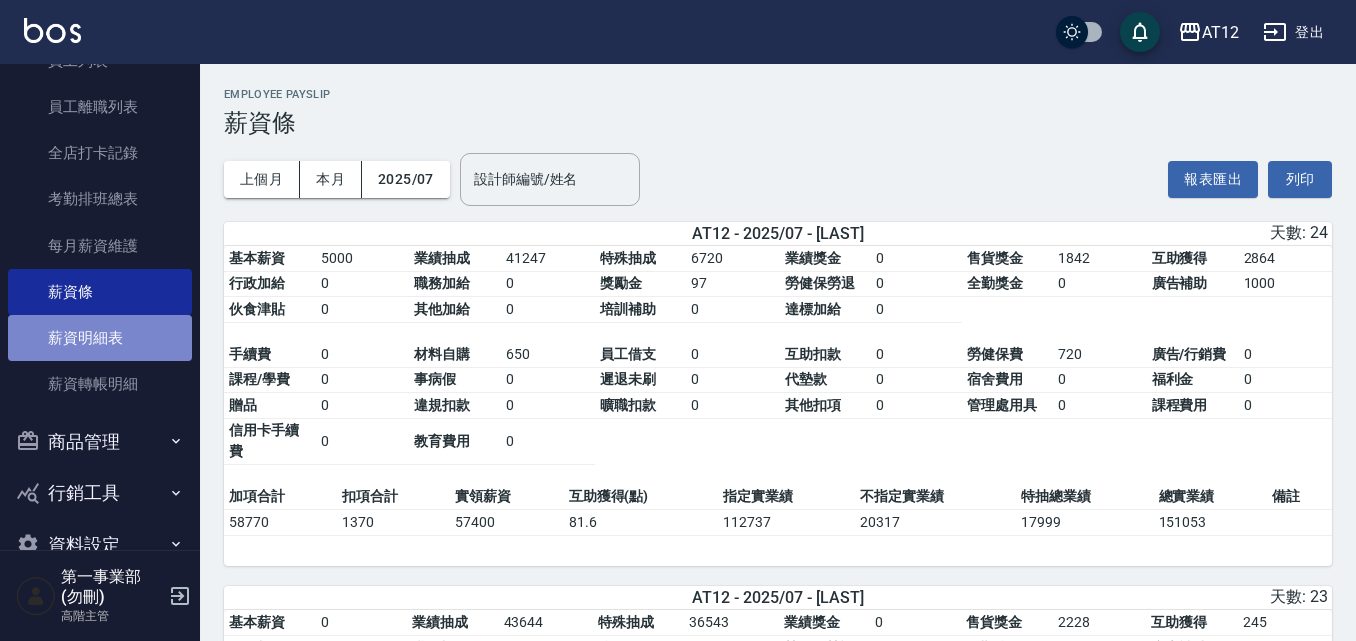 click on "薪資明細表" at bounding box center (100, 338) 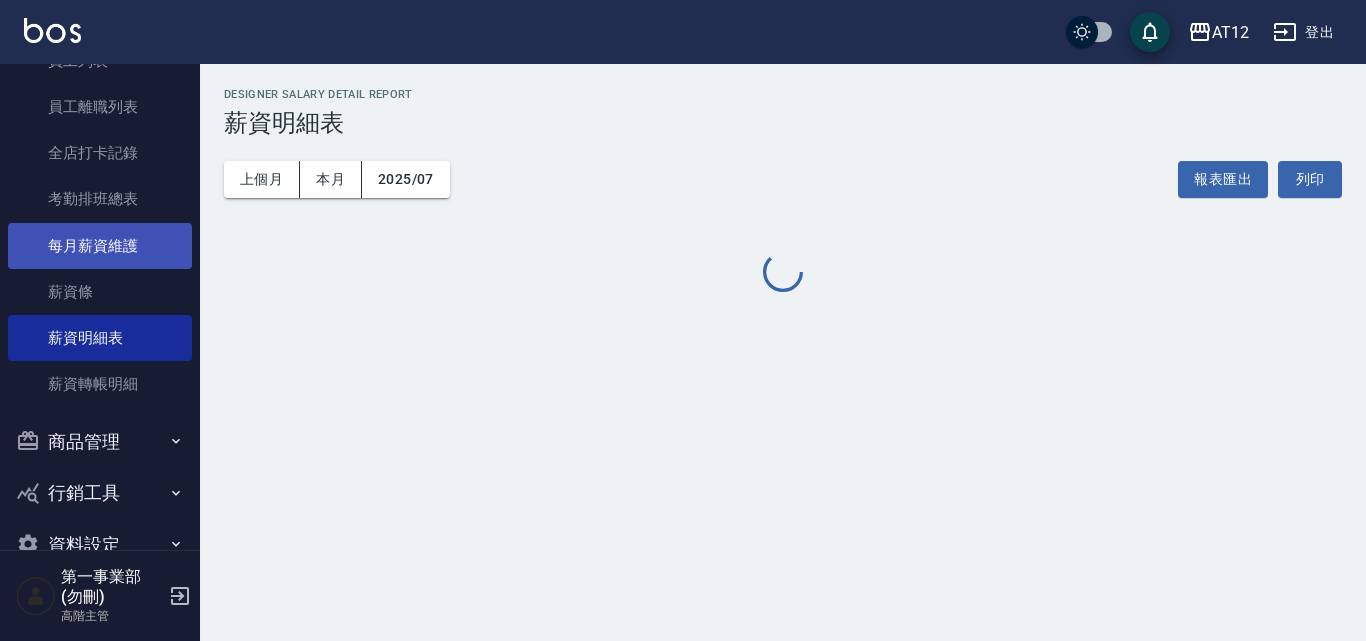 scroll, scrollTop: 200, scrollLeft: 0, axis: vertical 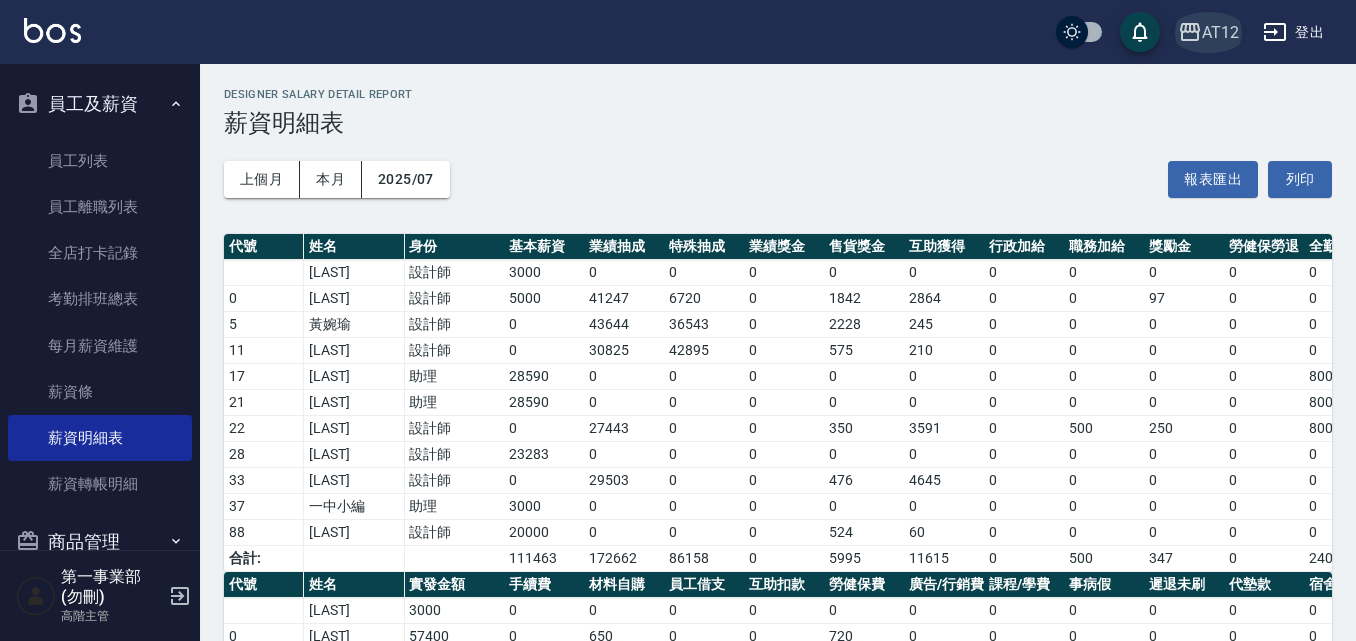 click on "AT12" at bounding box center [1220, 32] 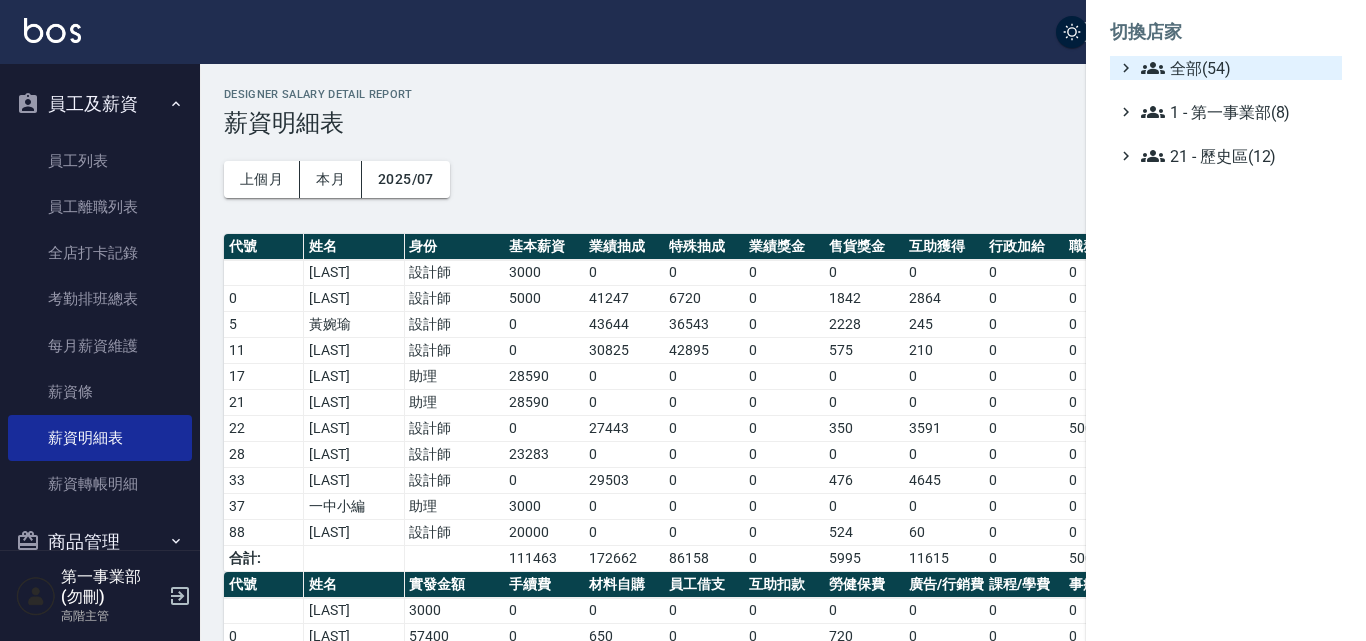 click on "全部(54)" at bounding box center [1237, 68] 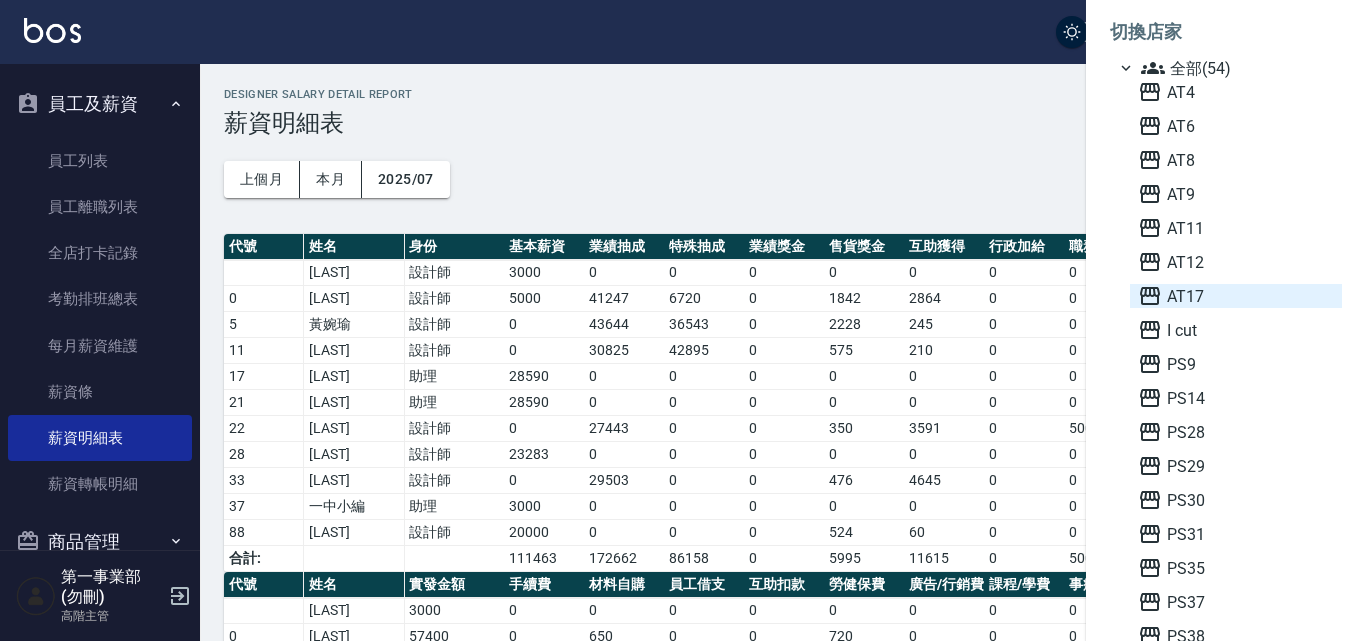 click on "AT17" at bounding box center [1236, 296] 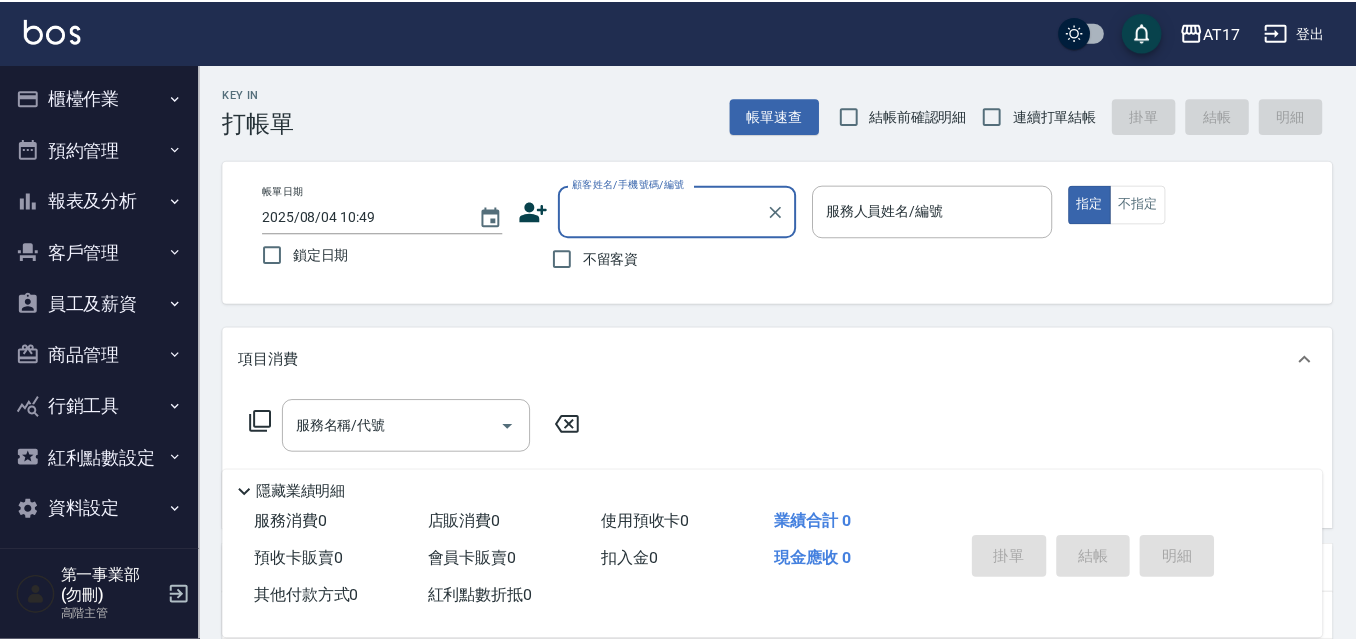 scroll, scrollTop: 0, scrollLeft: 0, axis: both 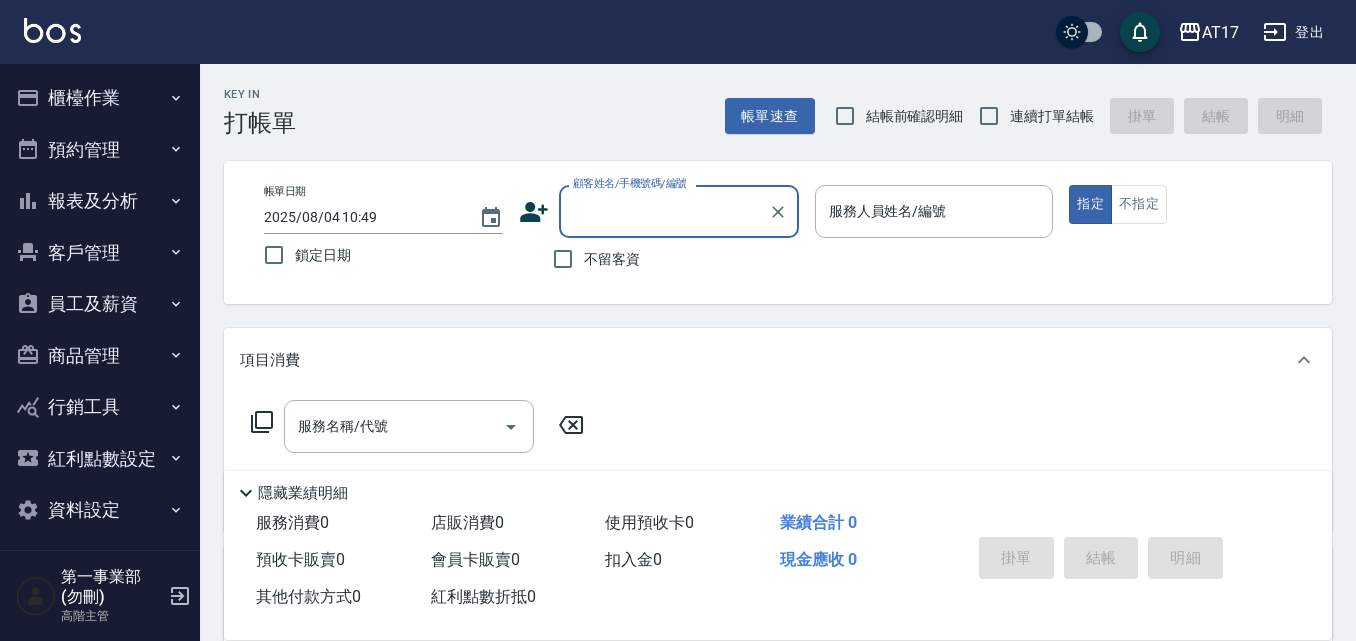 click on "員工及薪資" at bounding box center [100, 304] 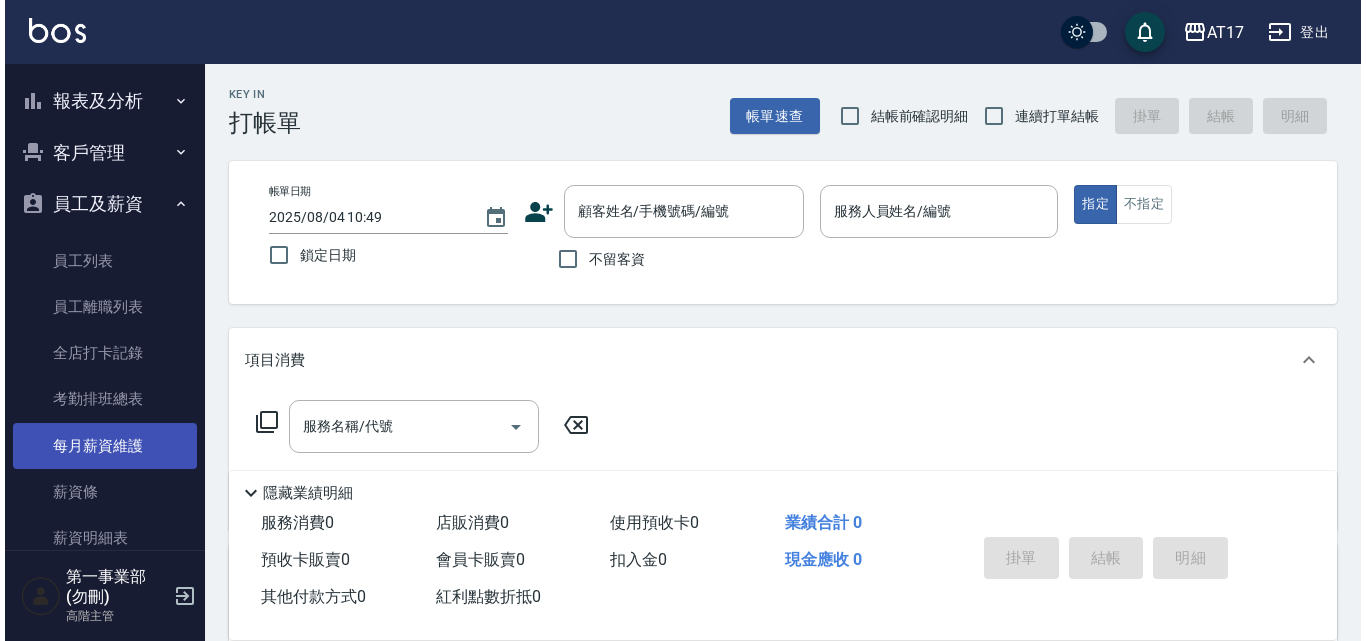 scroll, scrollTop: 200, scrollLeft: 0, axis: vertical 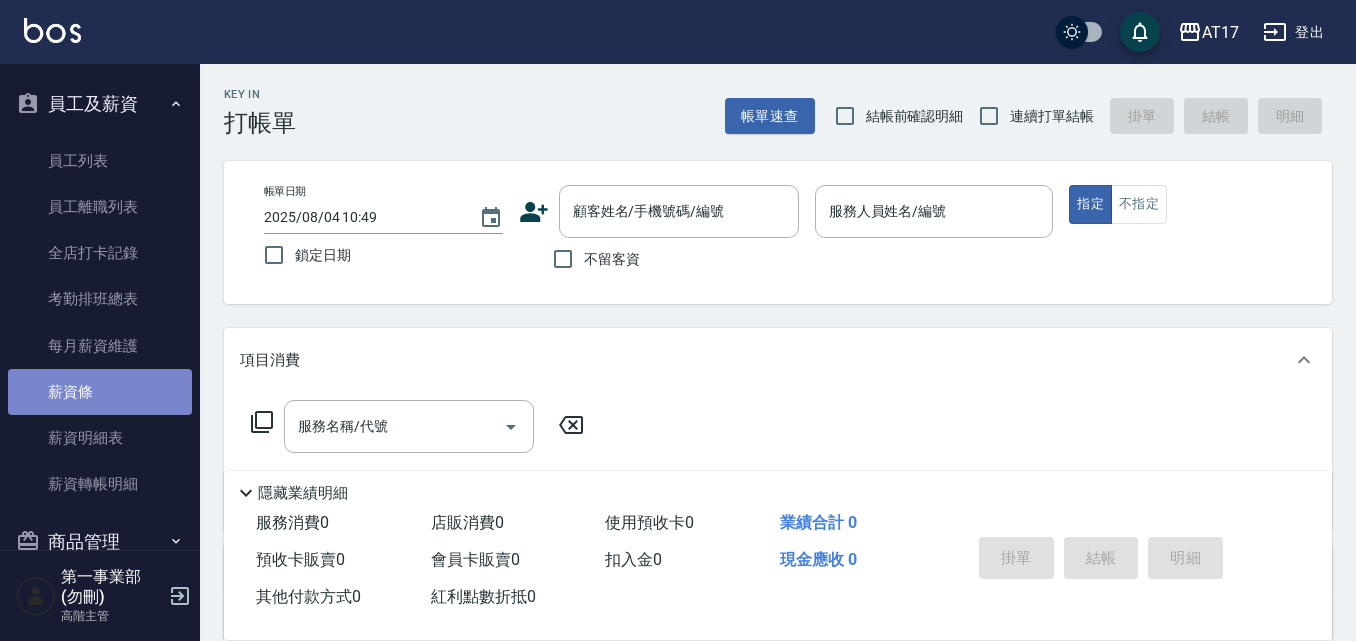 click on "薪資條" at bounding box center (100, 392) 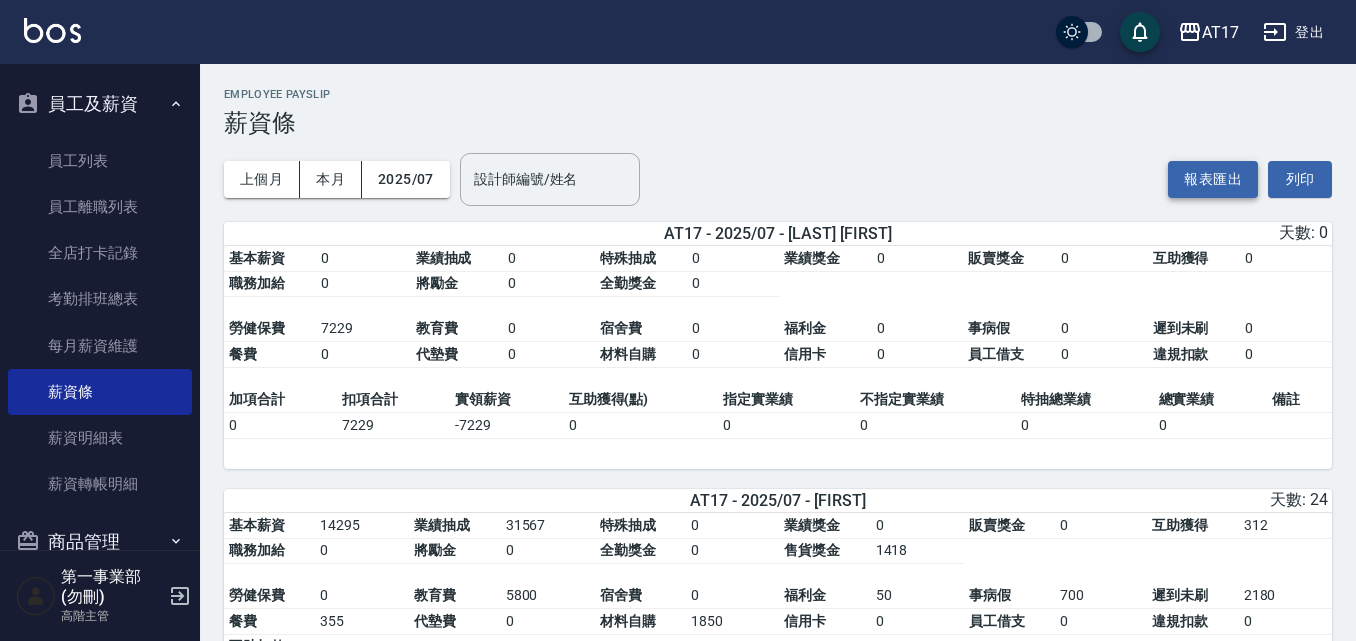 click on "報表匯出" at bounding box center (1213, 179) 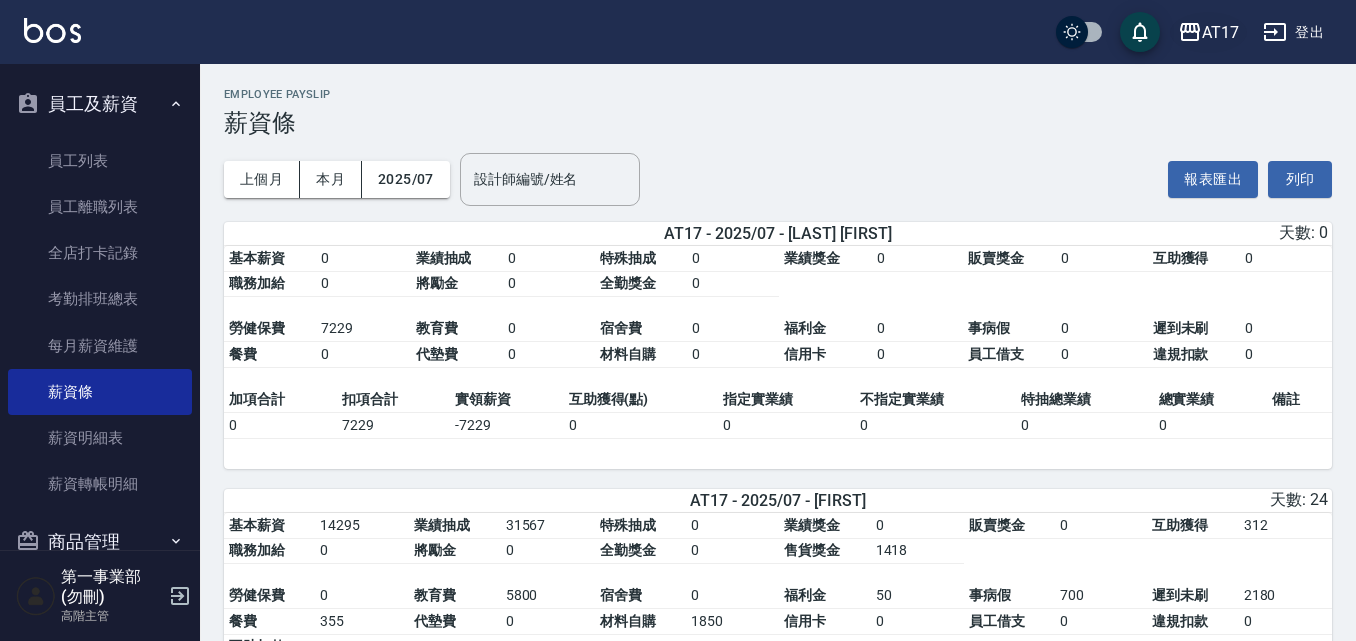 click 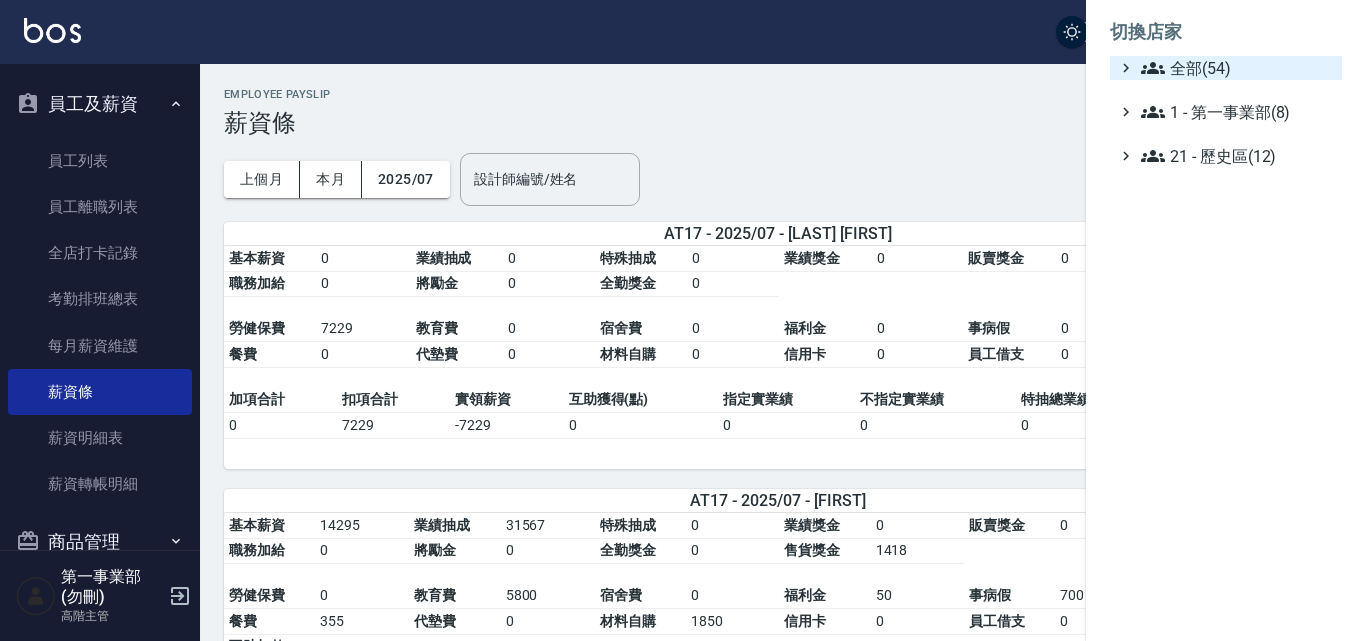 click on "全部(54)" at bounding box center (1237, 68) 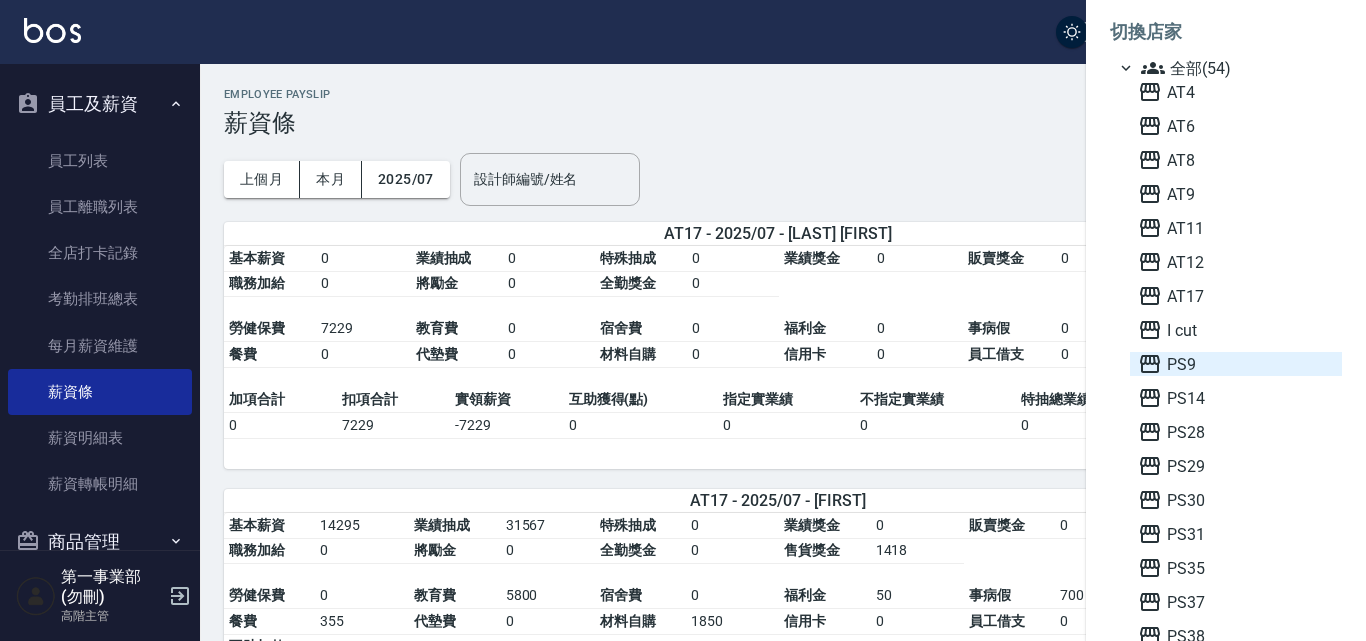 click on "PS9" at bounding box center (1236, 364) 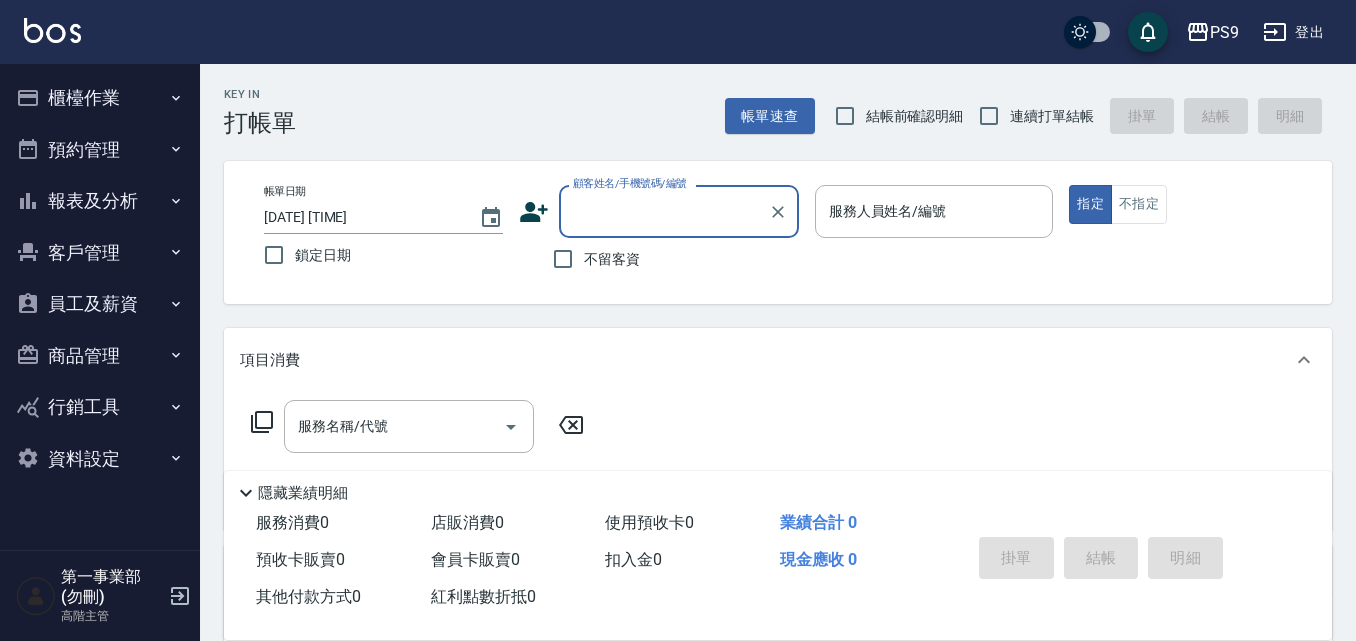 scroll, scrollTop: 0, scrollLeft: 0, axis: both 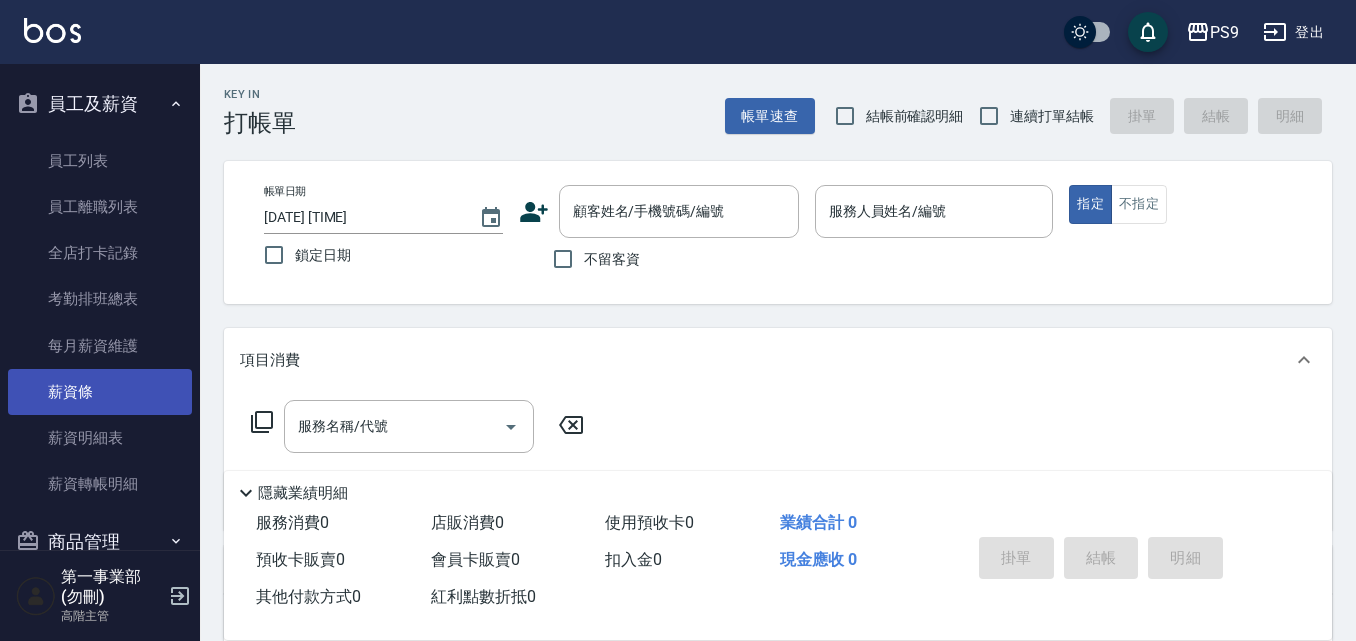 click on "薪資條" at bounding box center [100, 392] 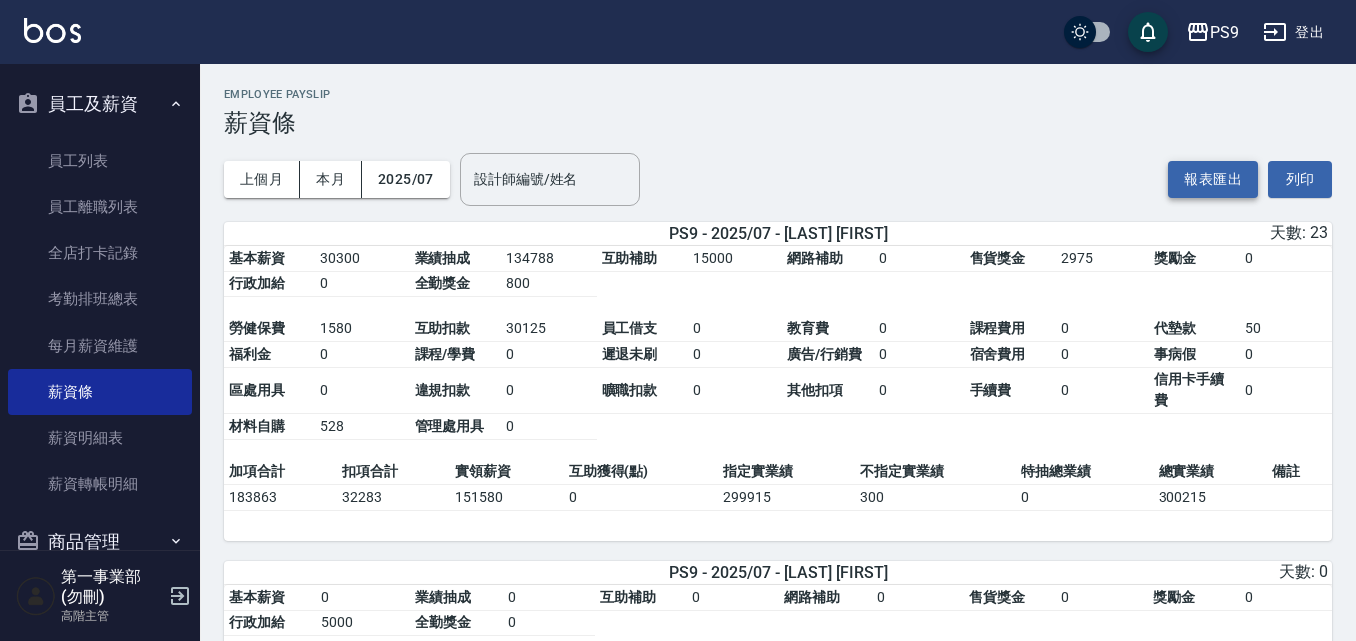 click on "報表匯出" at bounding box center (1213, 179) 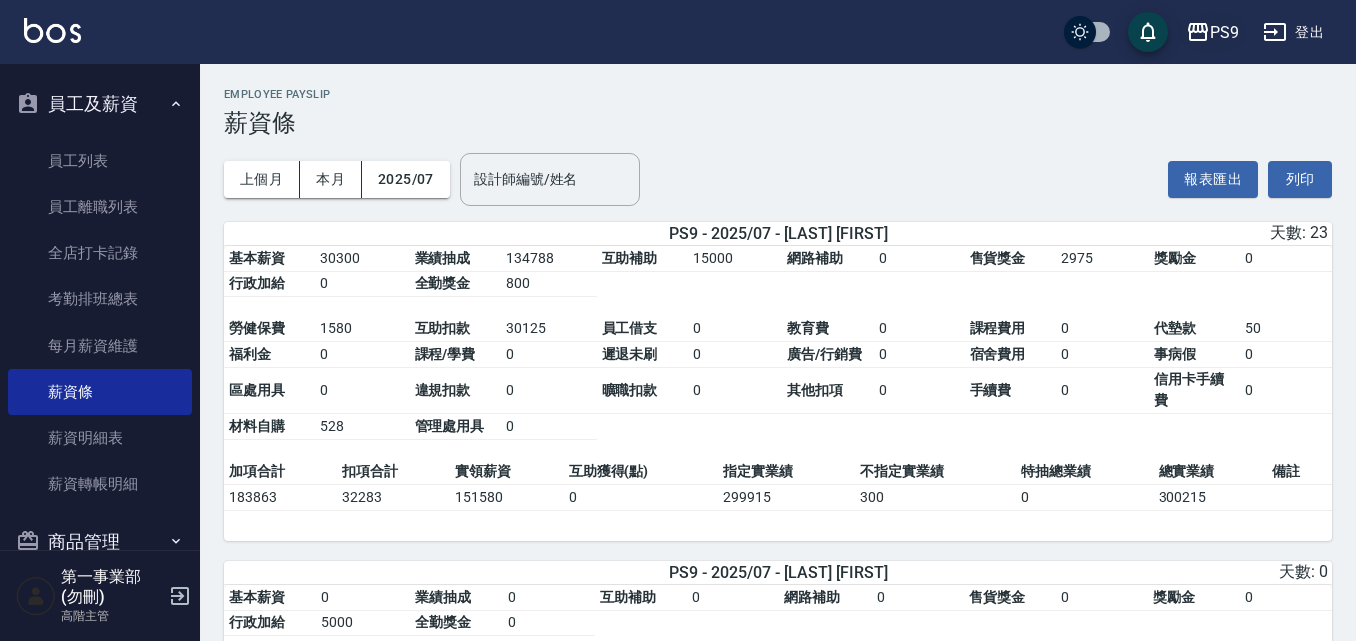 click on "PS9" at bounding box center (1224, 32) 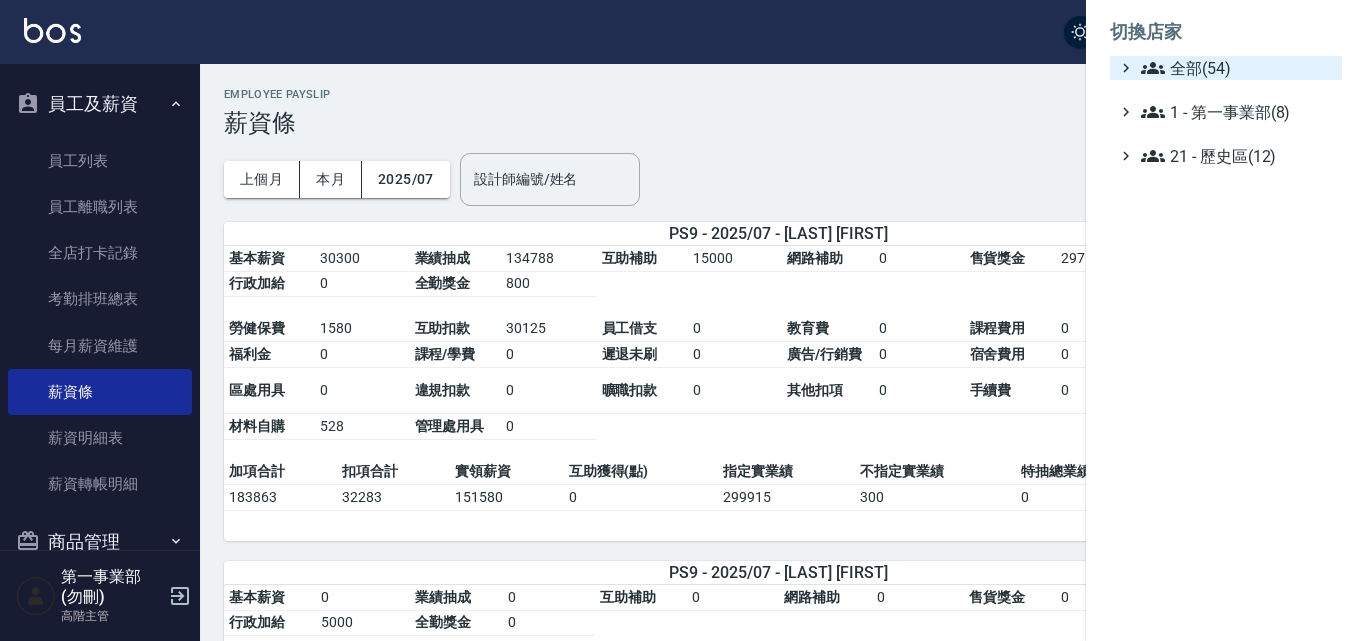 click on "全部(54)" at bounding box center (1237, 68) 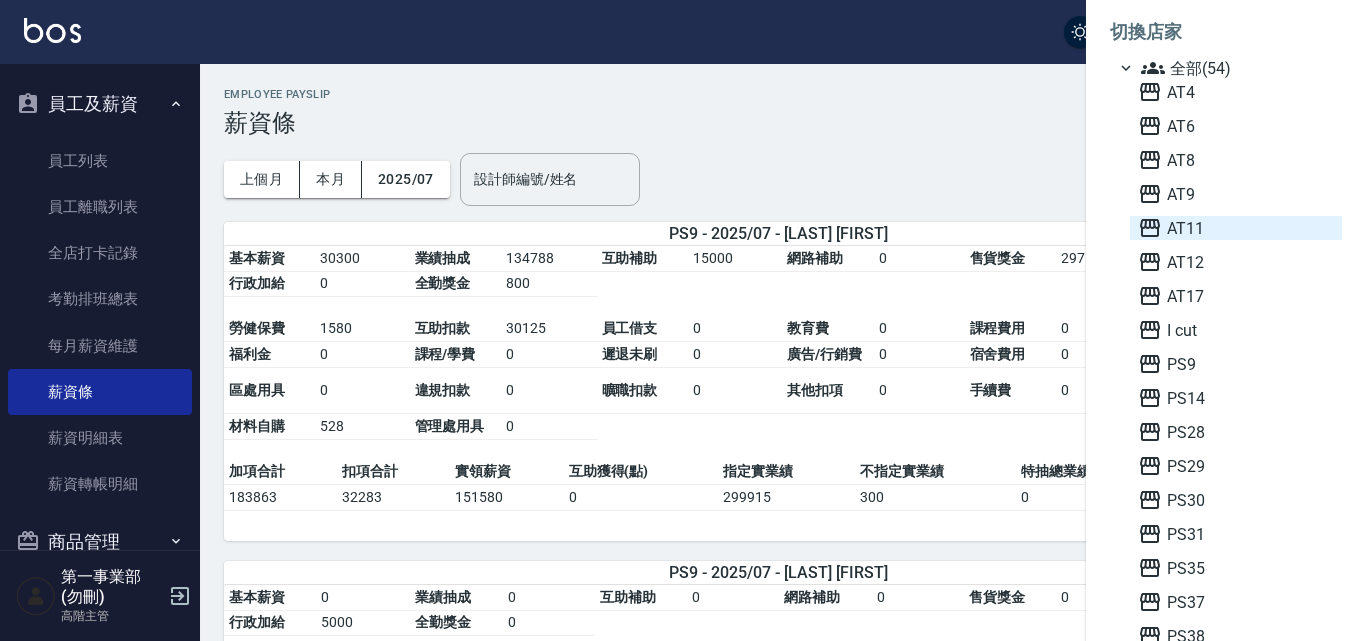 click on "AT11" at bounding box center (1236, 228) 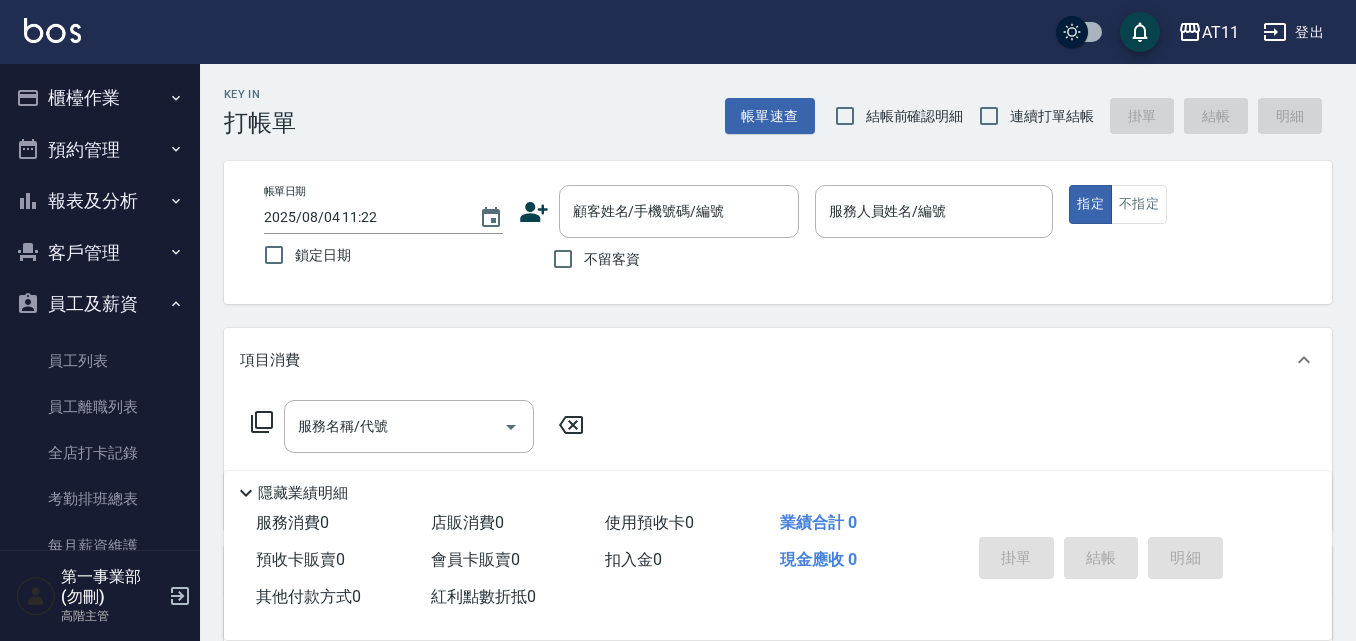 scroll, scrollTop: 0, scrollLeft: 0, axis: both 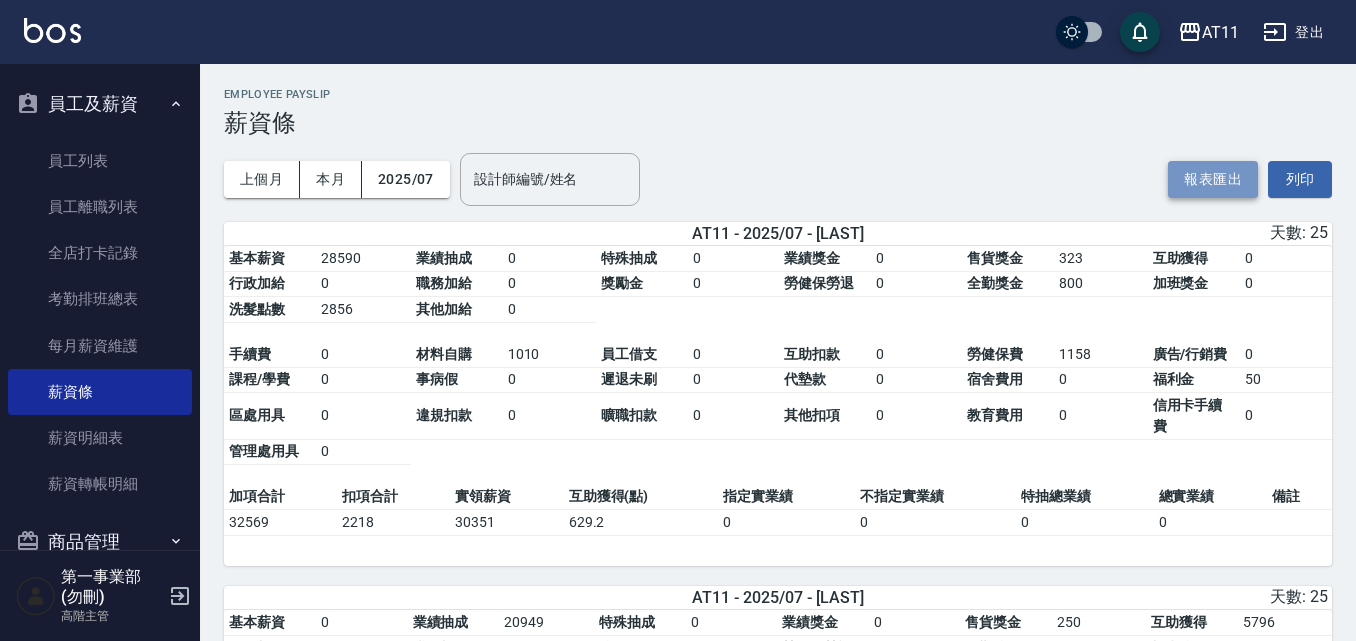 click on "報表匯出" at bounding box center (1213, 179) 